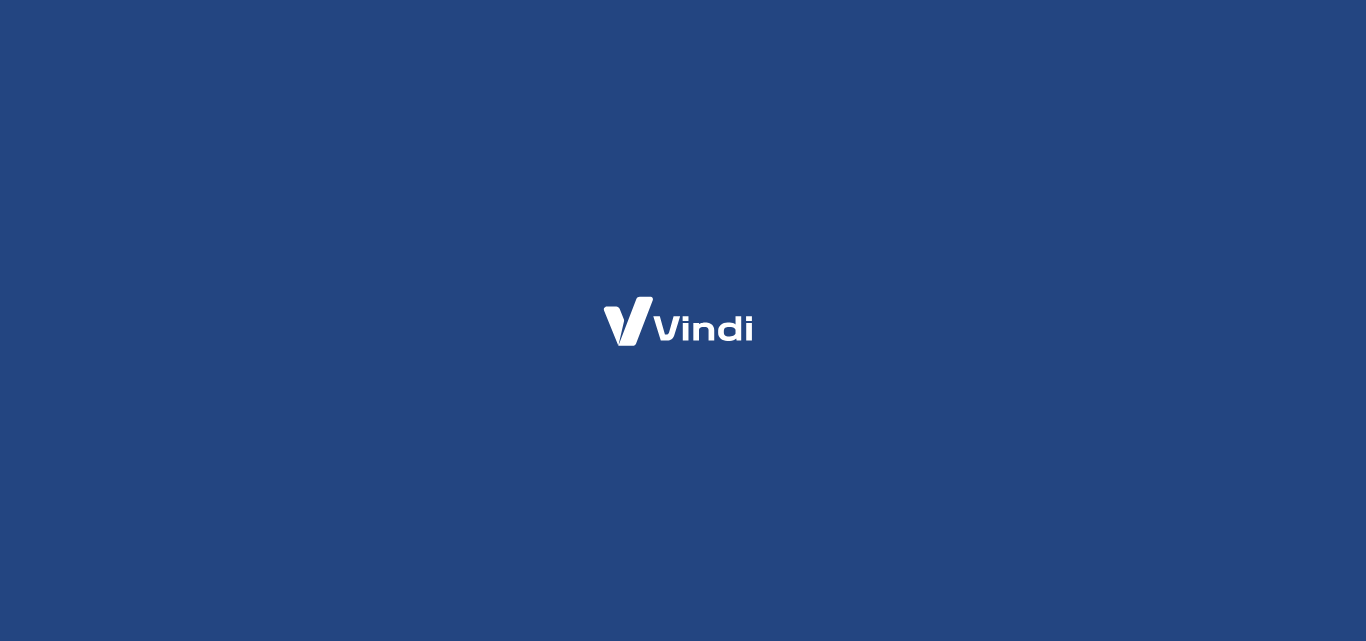 scroll, scrollTop: 0, scrollLeft: 0, axis: both 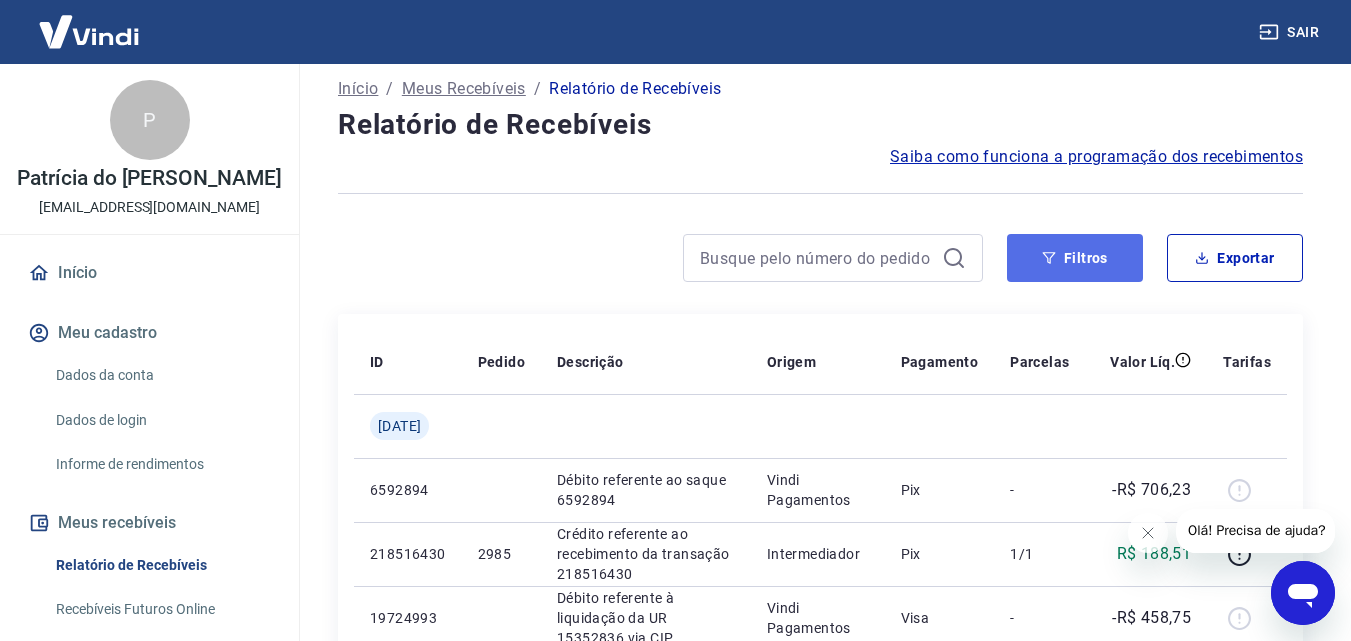 click on "Filtros" at bounding box center [1075, 258] 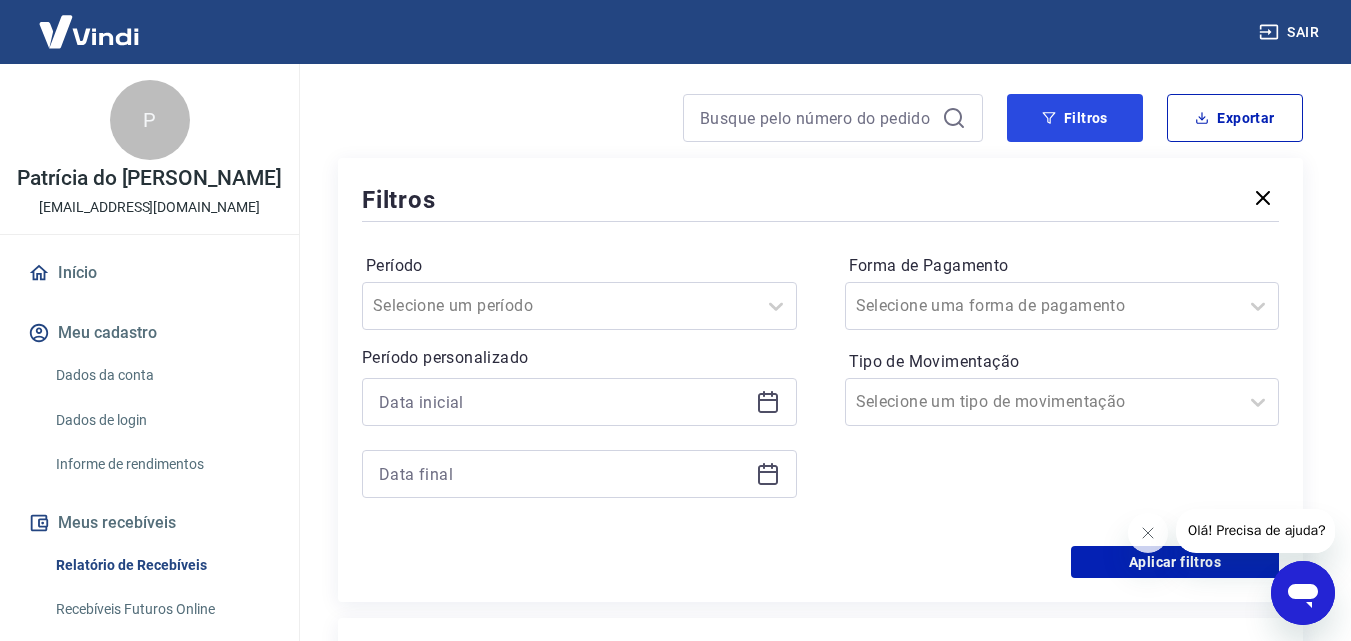scroll, scrollTop: 333, scrollLeft: 0, axis: vertical 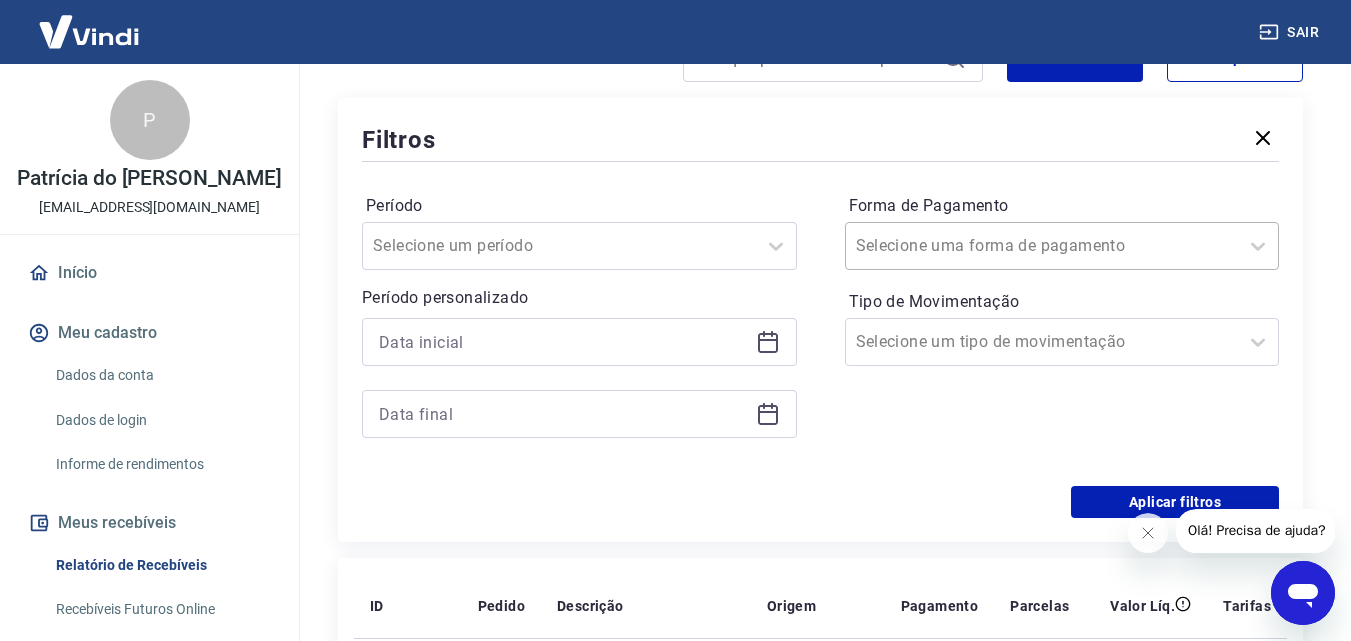 click on "Forma de Pagamento" at bounding box center [957, 246] 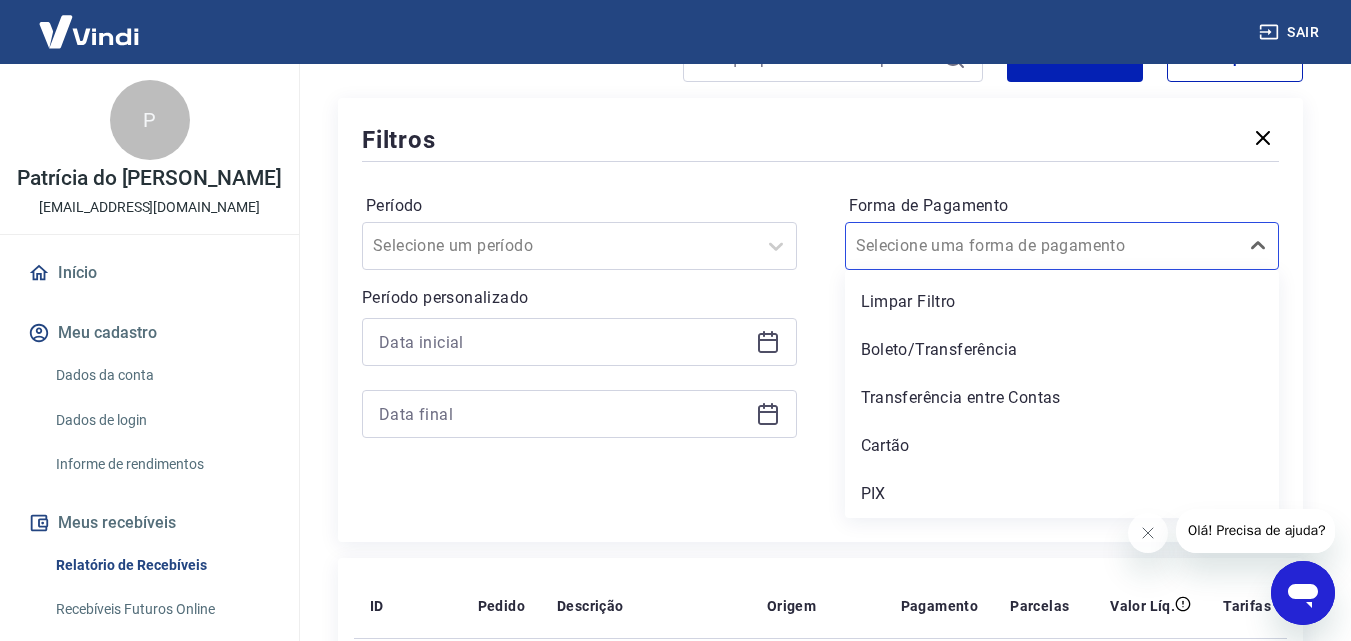 click on "PIX" at bounding box center (1062, 494) 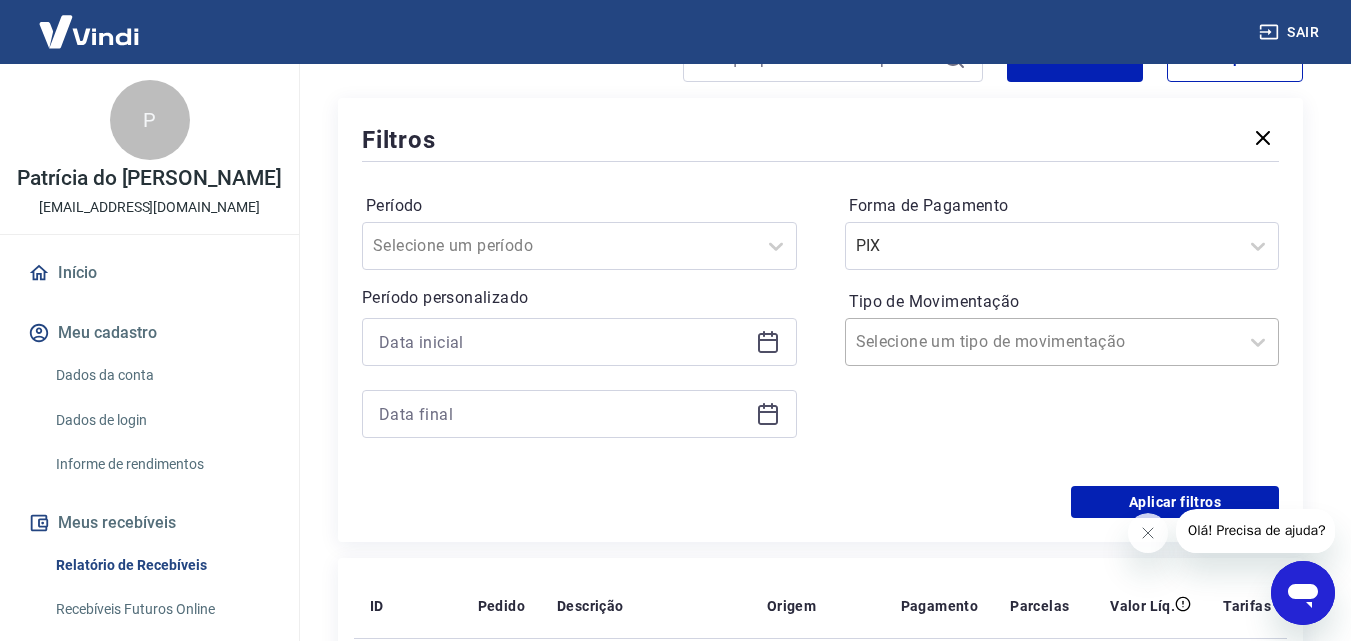 click at bounding box center (1042, 342) 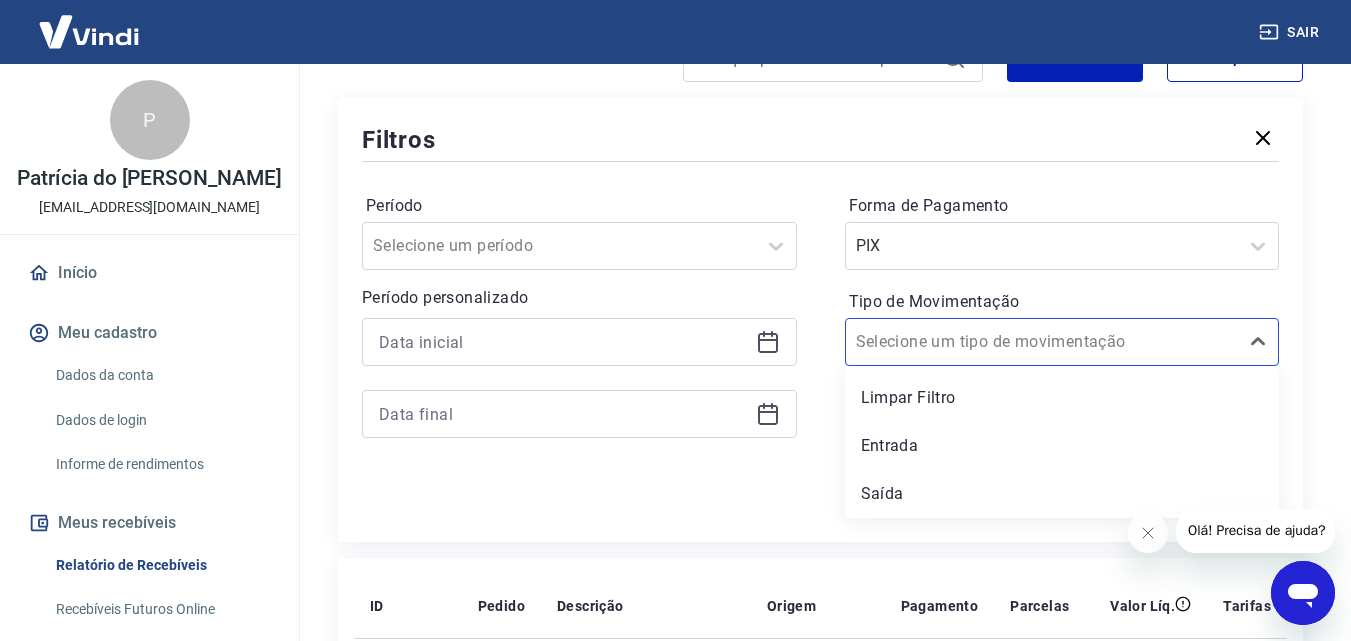 click on "Período Selecione um período Período personalizado Forma de Pagamento PIX Tipo de Movimentação option Limpar Filtro focused, 1 of 3. 3 results available. Use Up and Down to choose options, press Enter to select the currently focused option, press Escape to exit the menu, press Tab to select the option and exit the menu. Selecione um tipo de movimentação Limpar Filtro Entrada Saída" at bounding box center (820, 326) 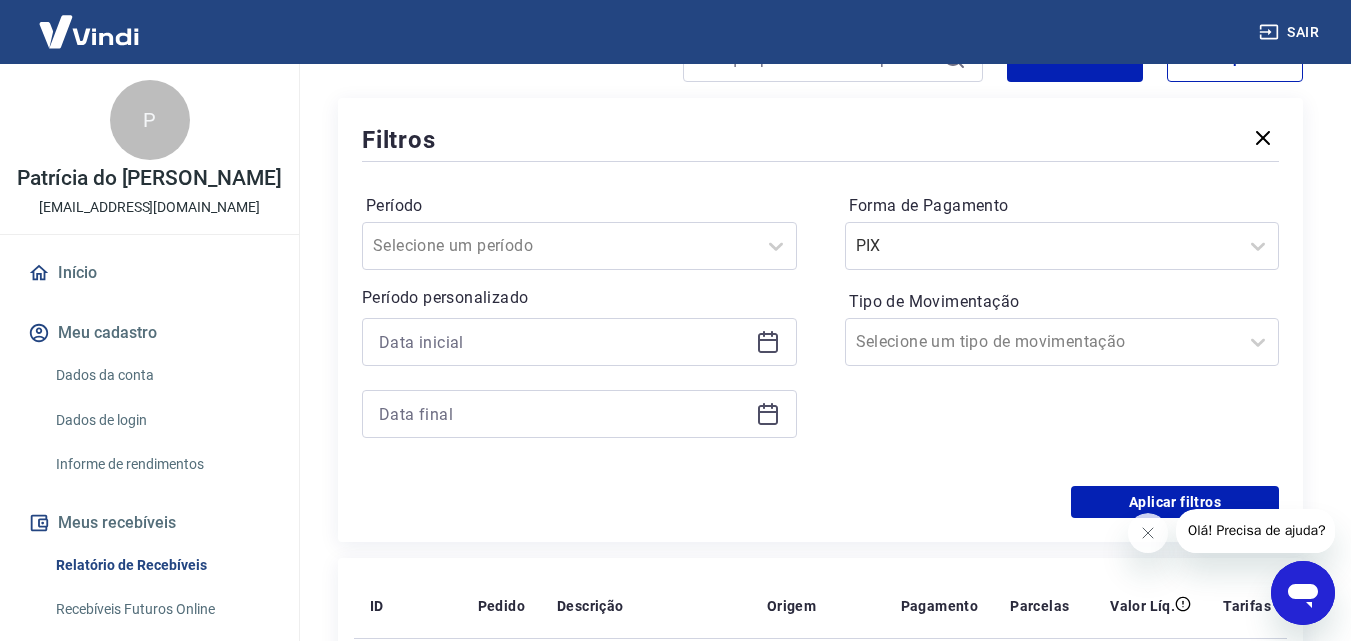 click 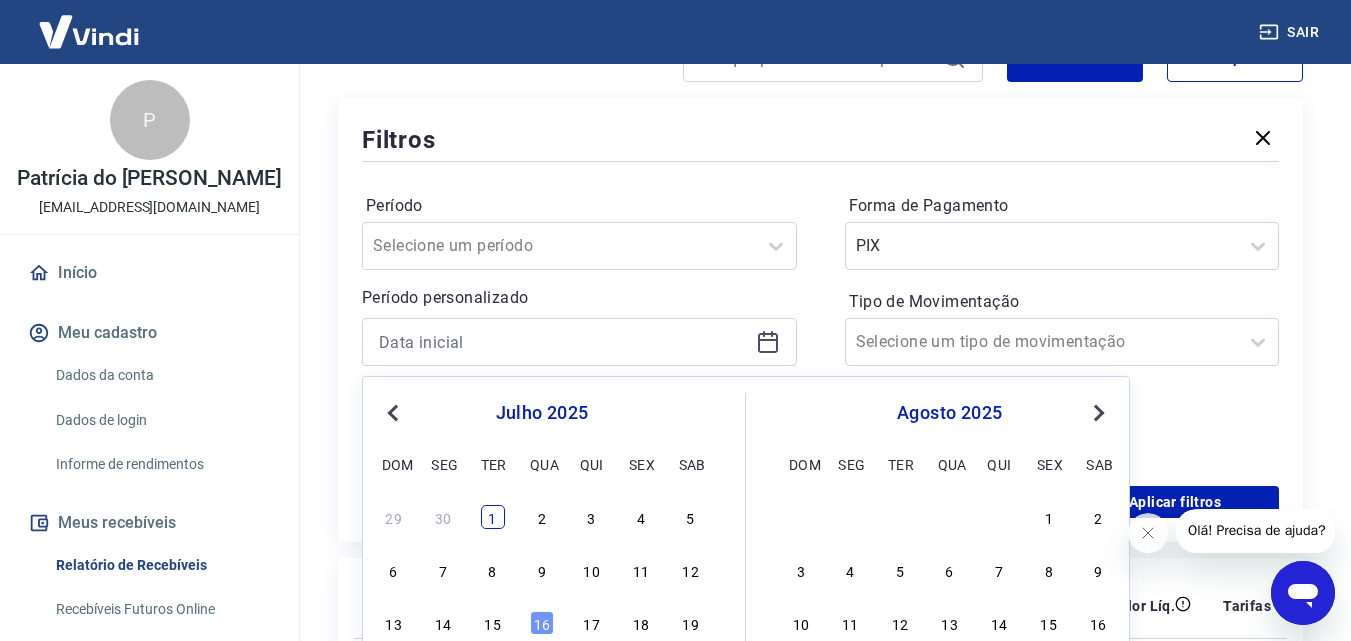 click on "1" at bounding box center (493, 517) 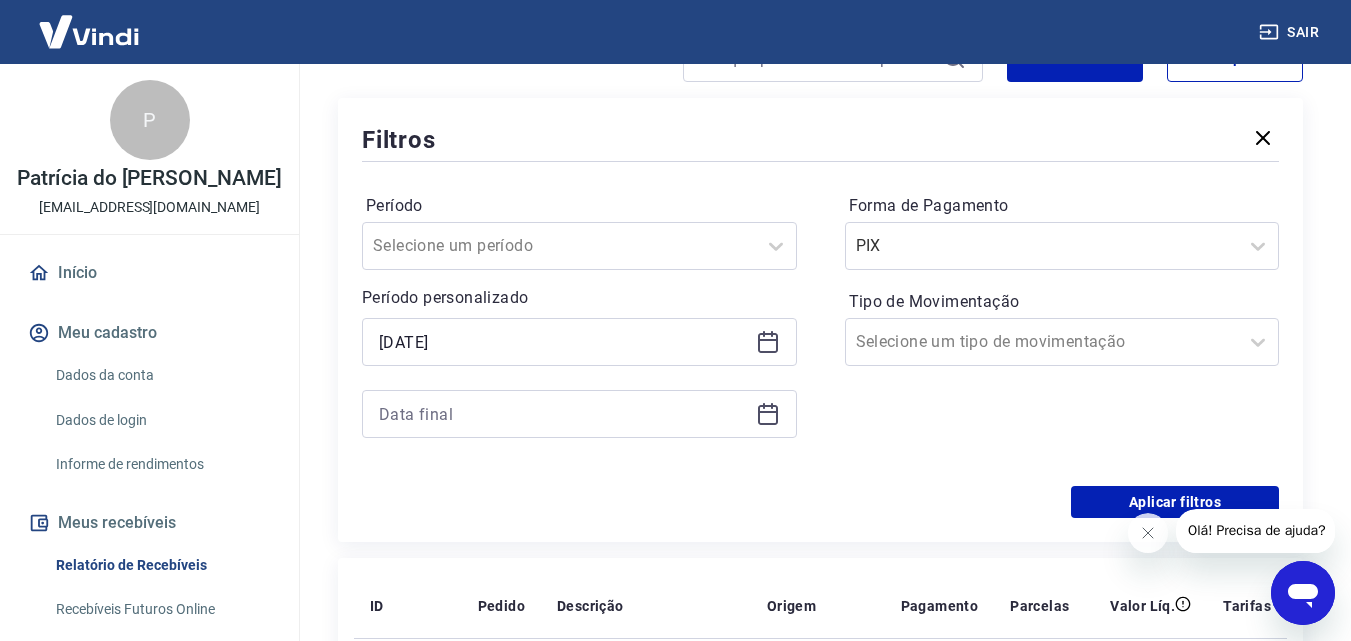 type on "[DATE]" 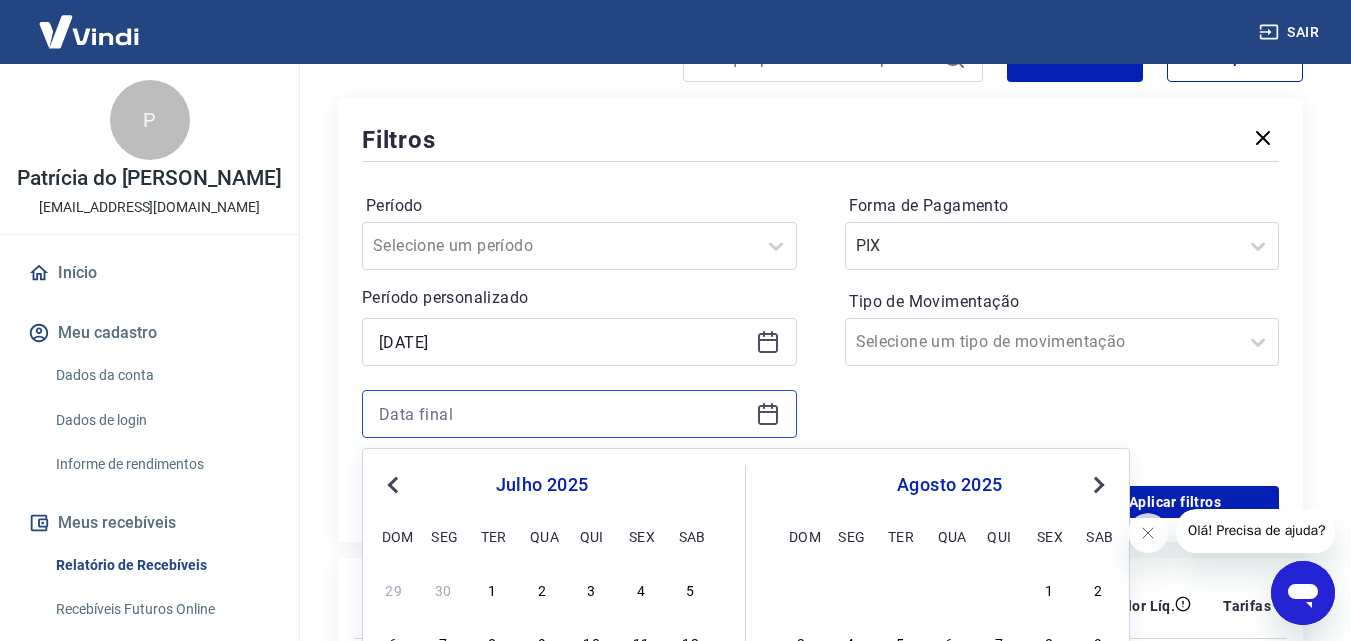 click at bounding box center [563, 414] 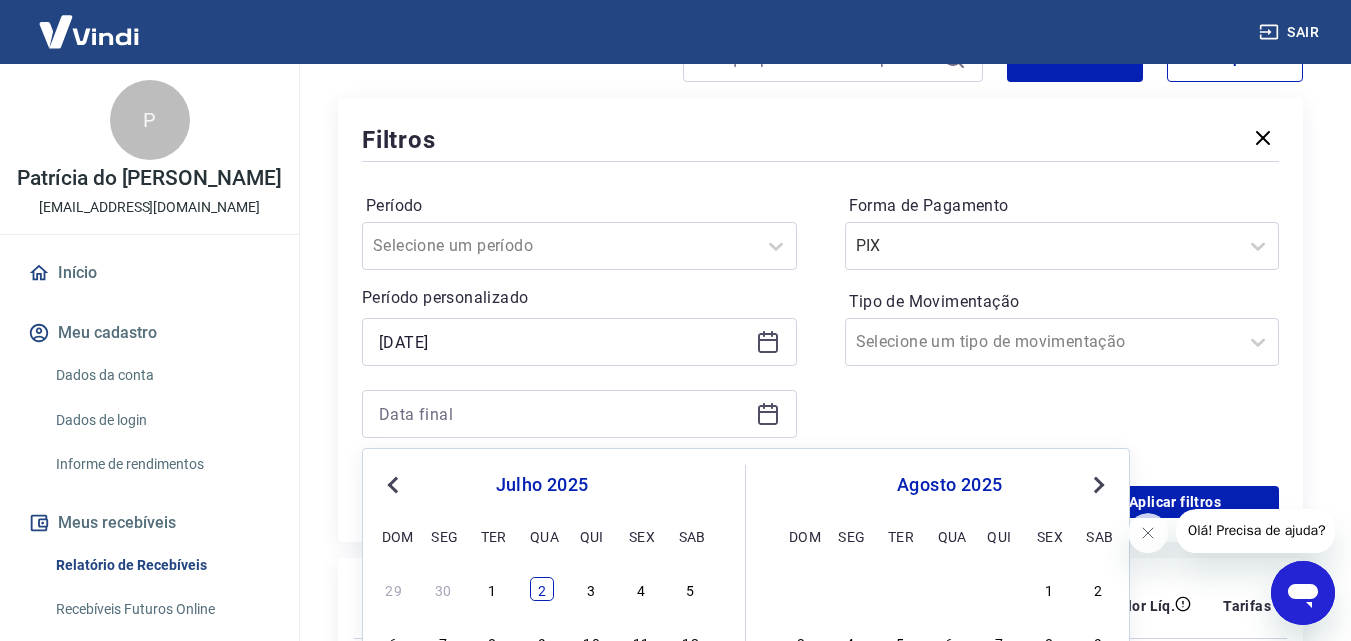 click on "2" at bounding box center (542, 589) 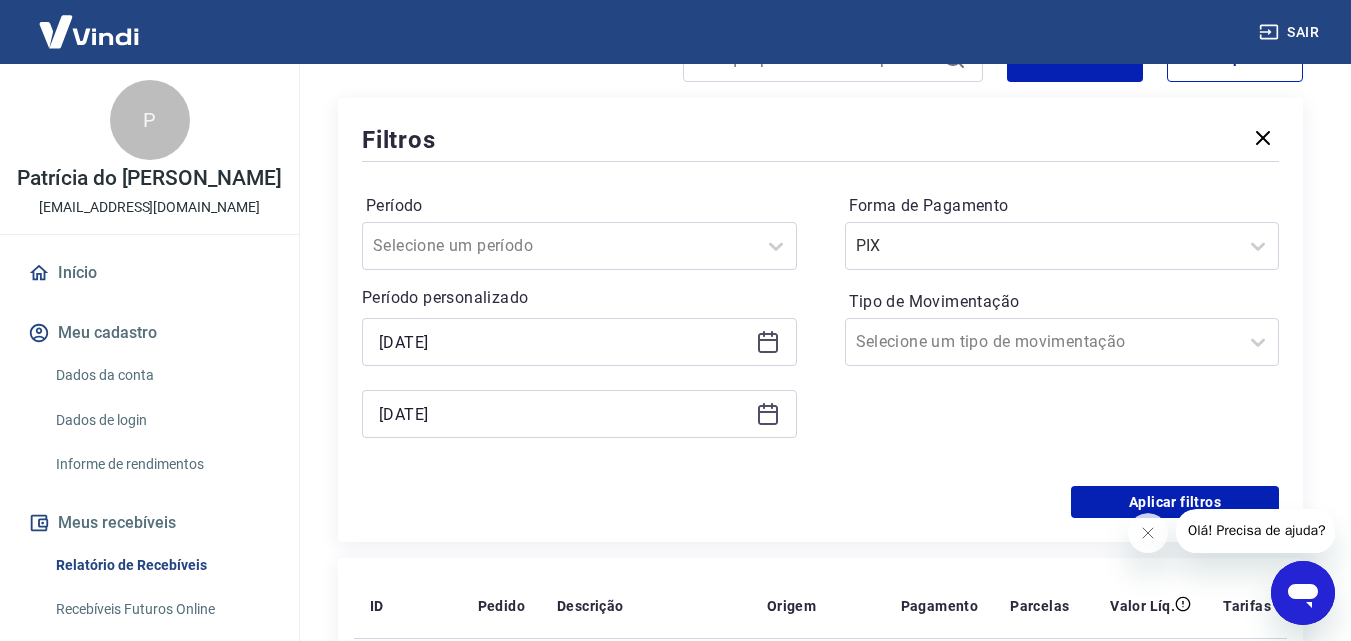 type on "[DATE]" 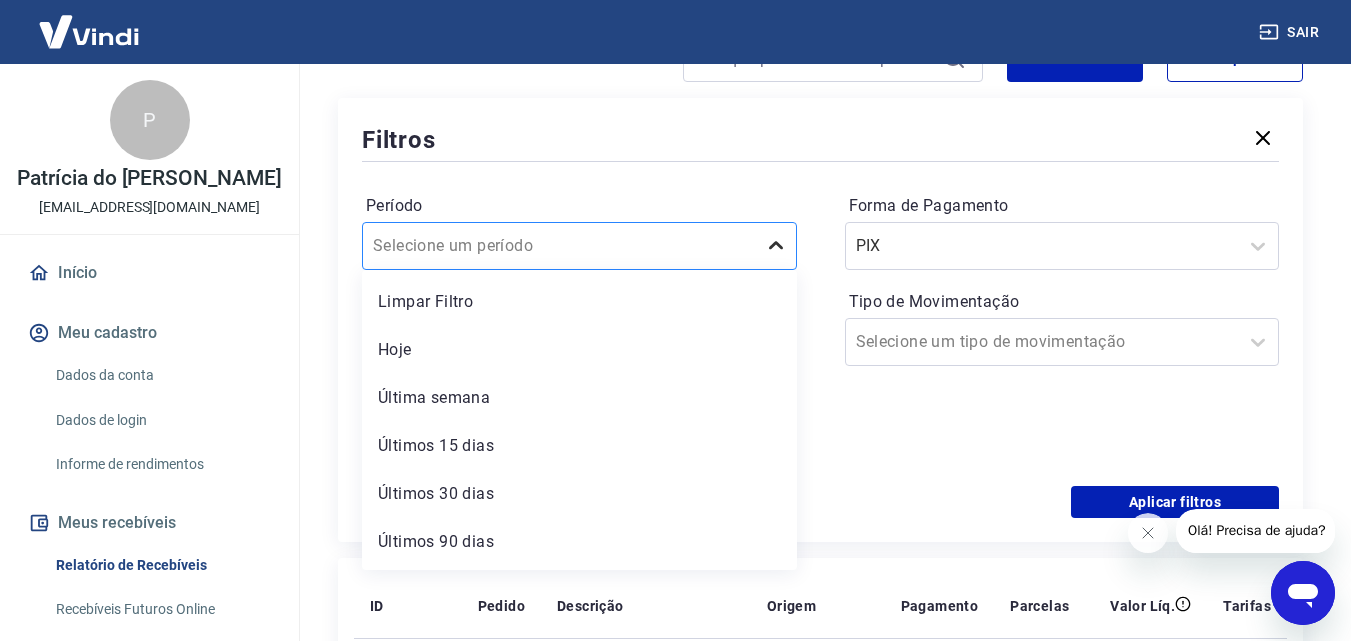 click 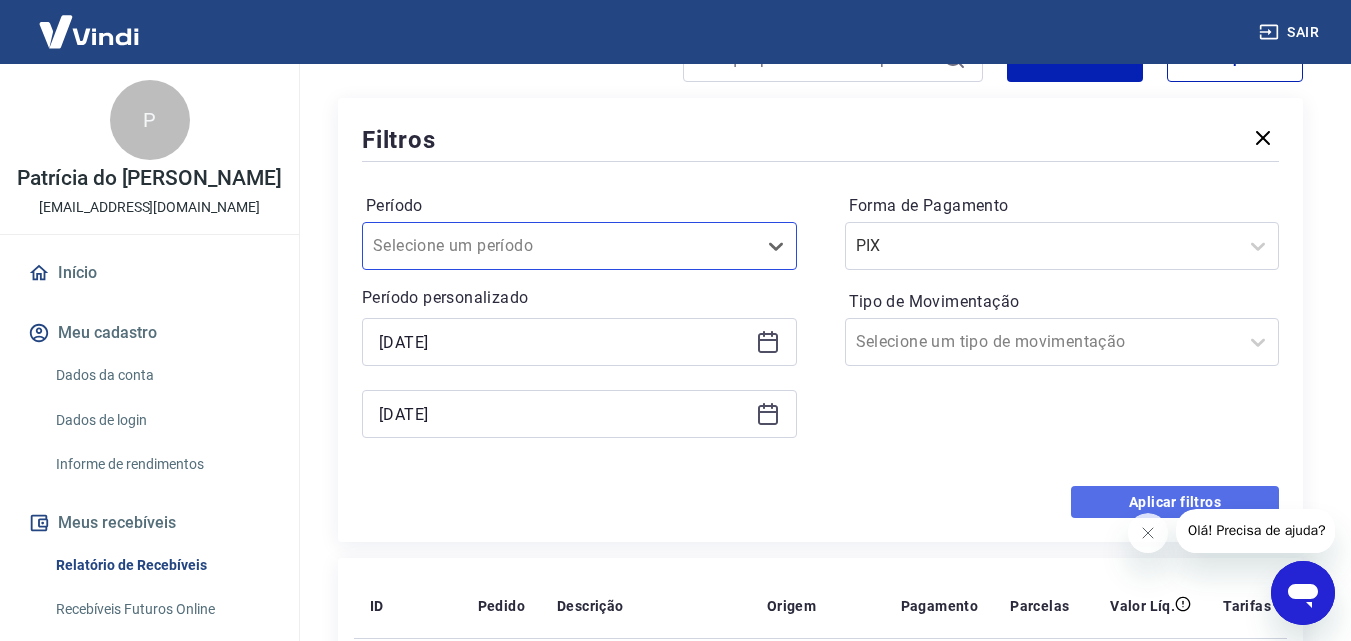 click on "Aplicar filtros" at bounding box center (1175, 502) 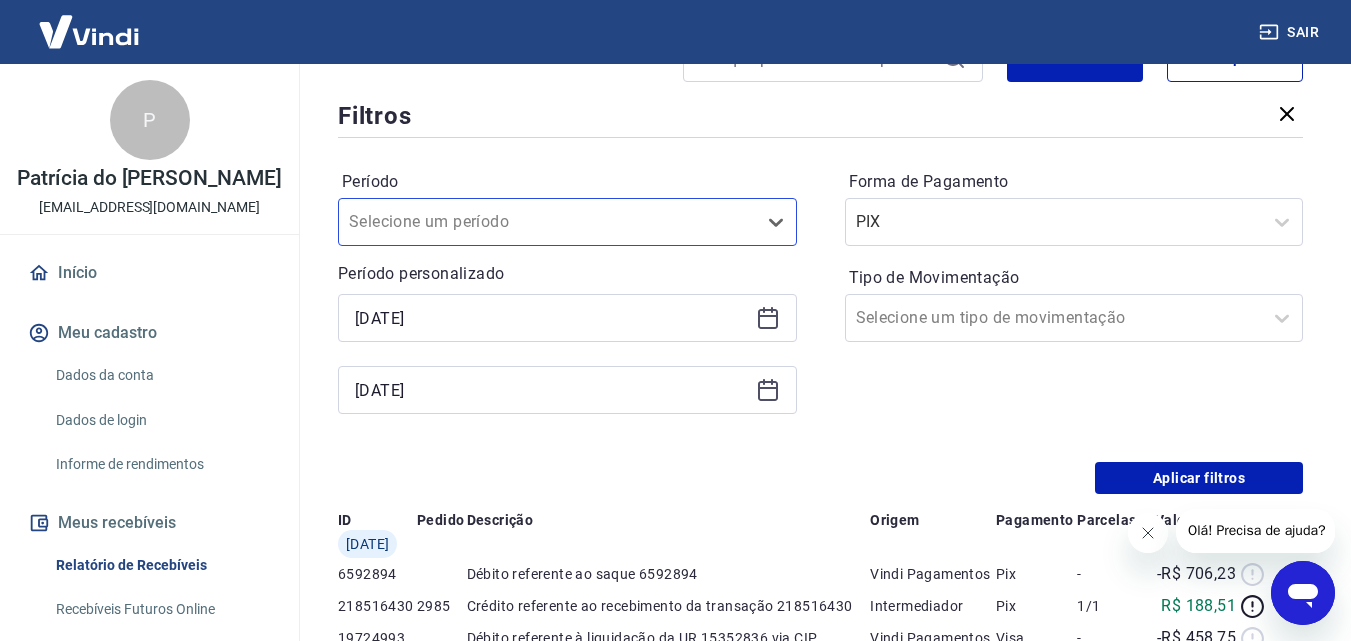 click 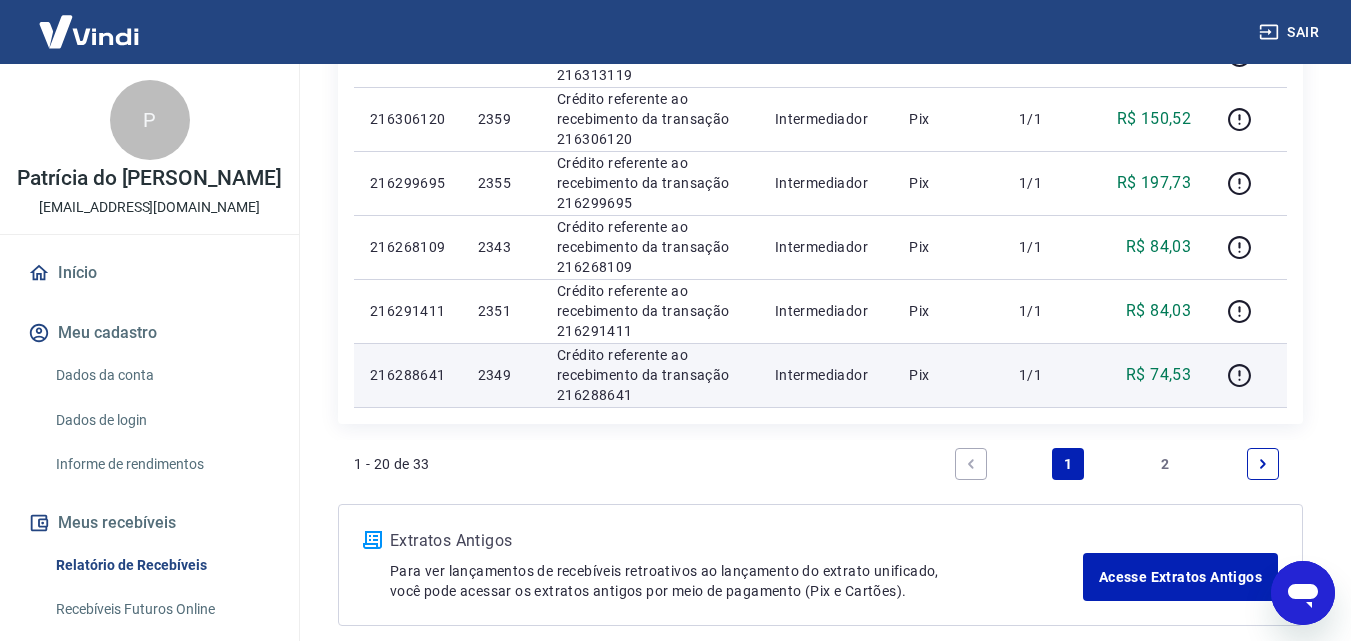 scroll, scrollTop: 1459, scrollLeft: 0, axis: vertical 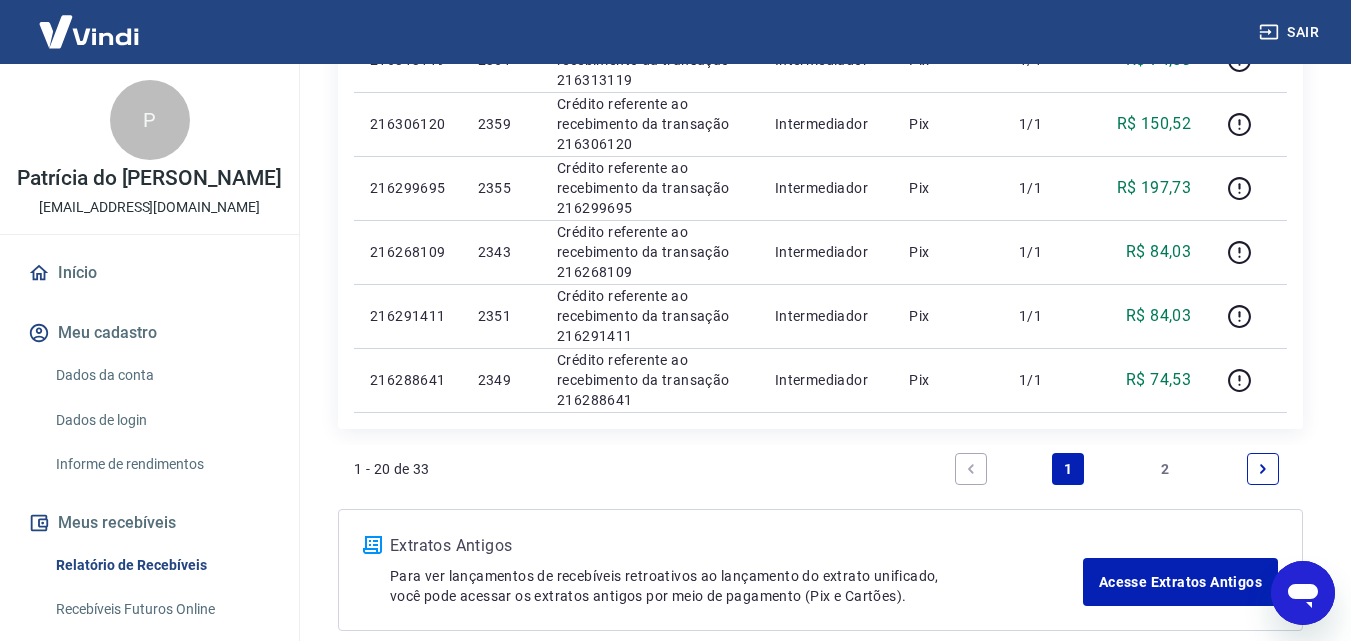 click on "2" at bounding box center (1166, 469) 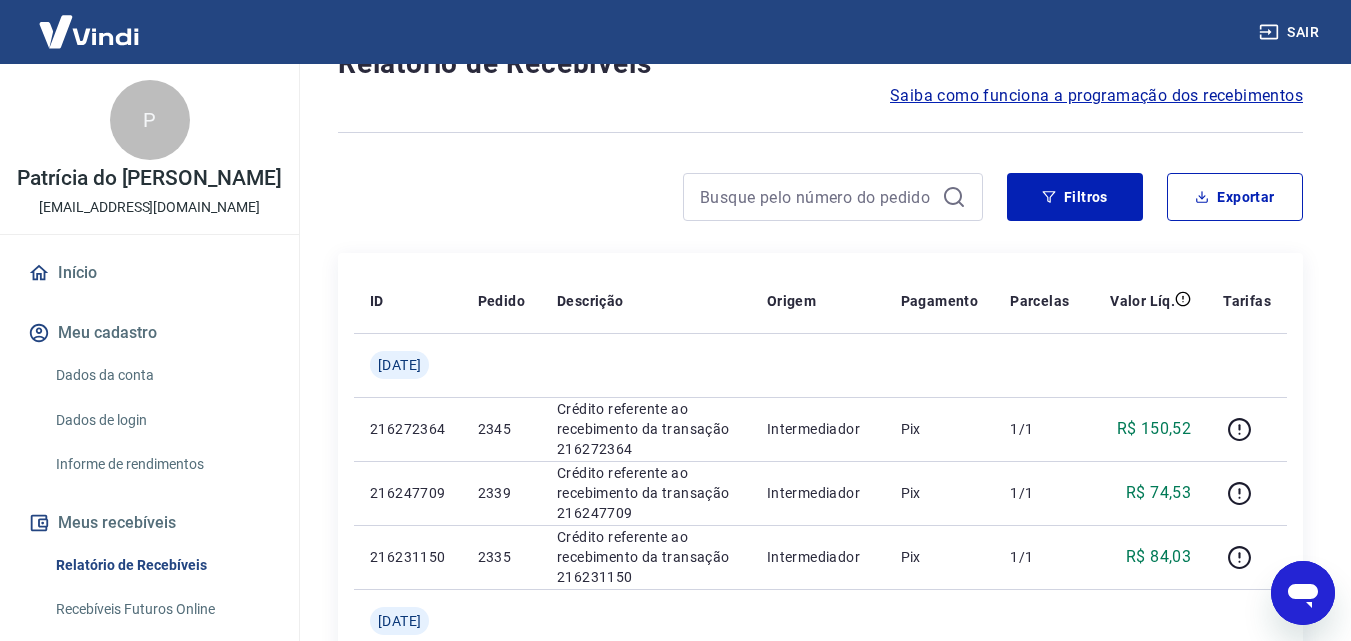 scroll, scrollTop: 175, scrollLeft: 0, axis: vertical 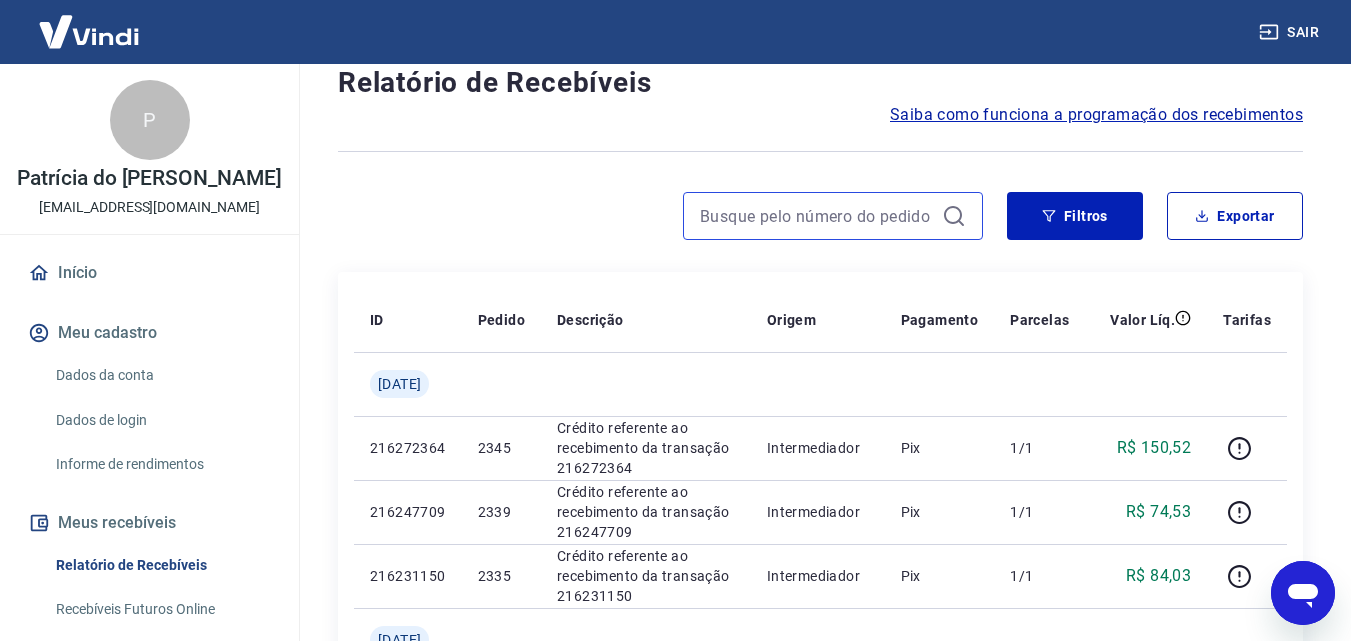 click at bounding box center [817, 216] 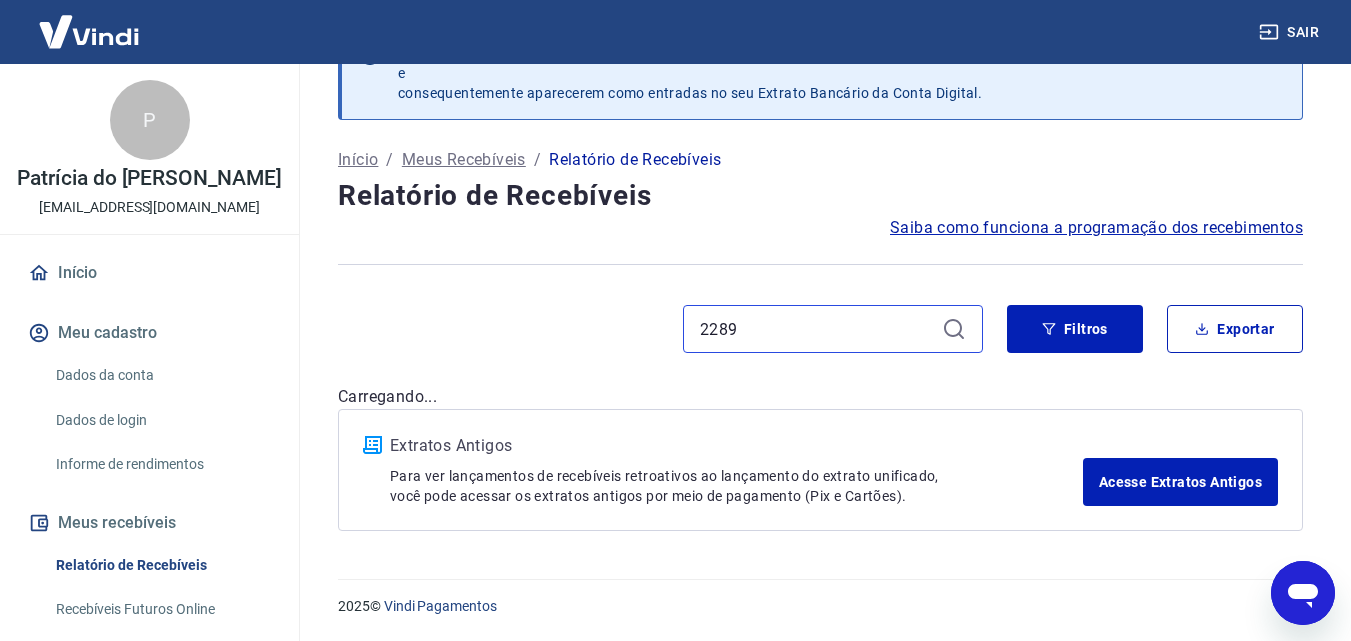 scroll, scrollTop: 62, scrollLeft: 0, axis: vertical 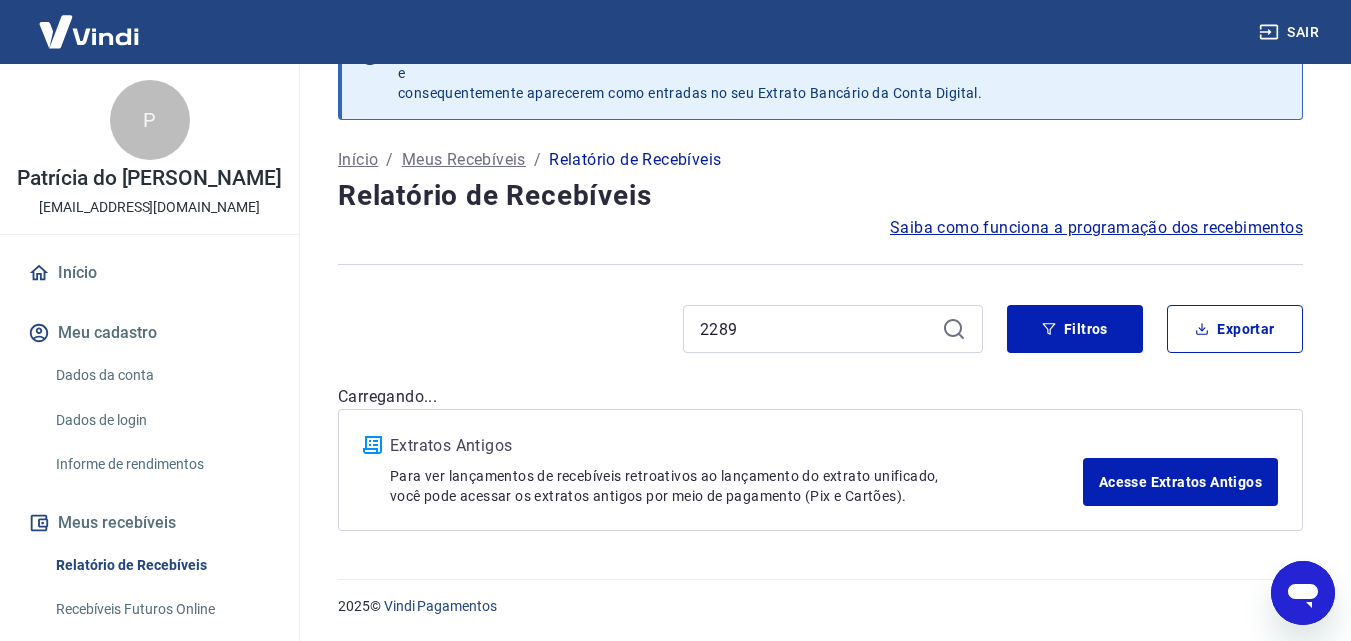 click on "Relatório de Recebíveis" at bounding box center (820, 196) 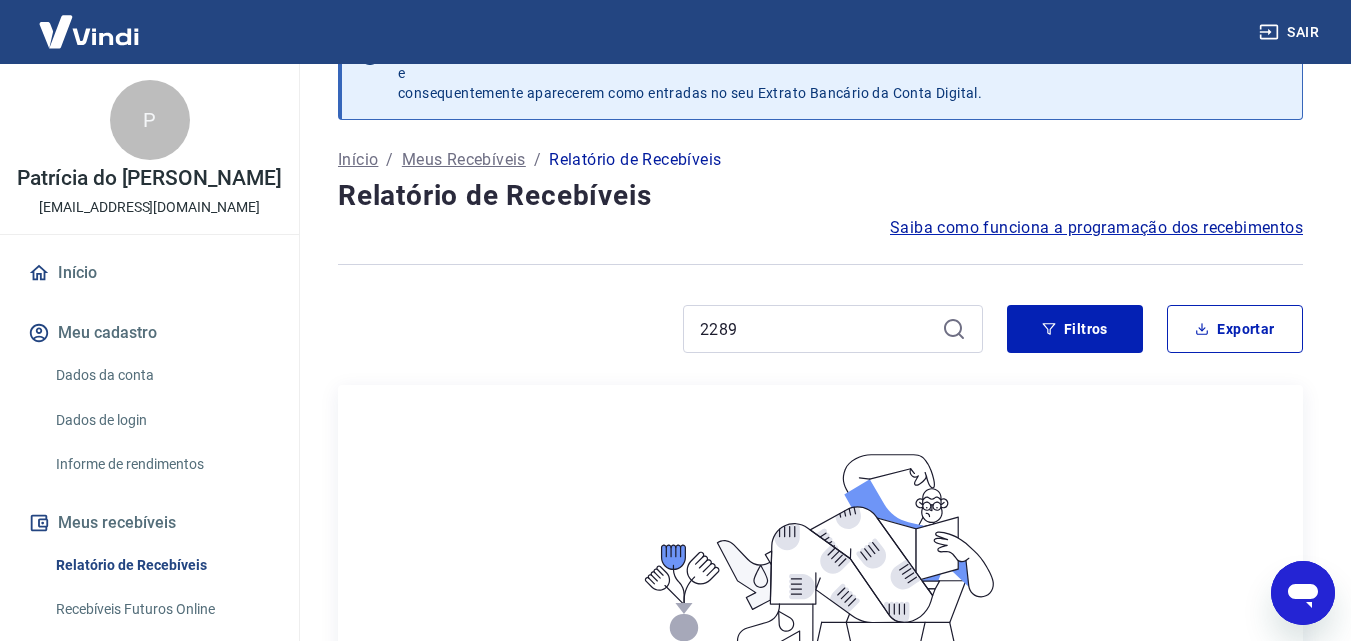 click 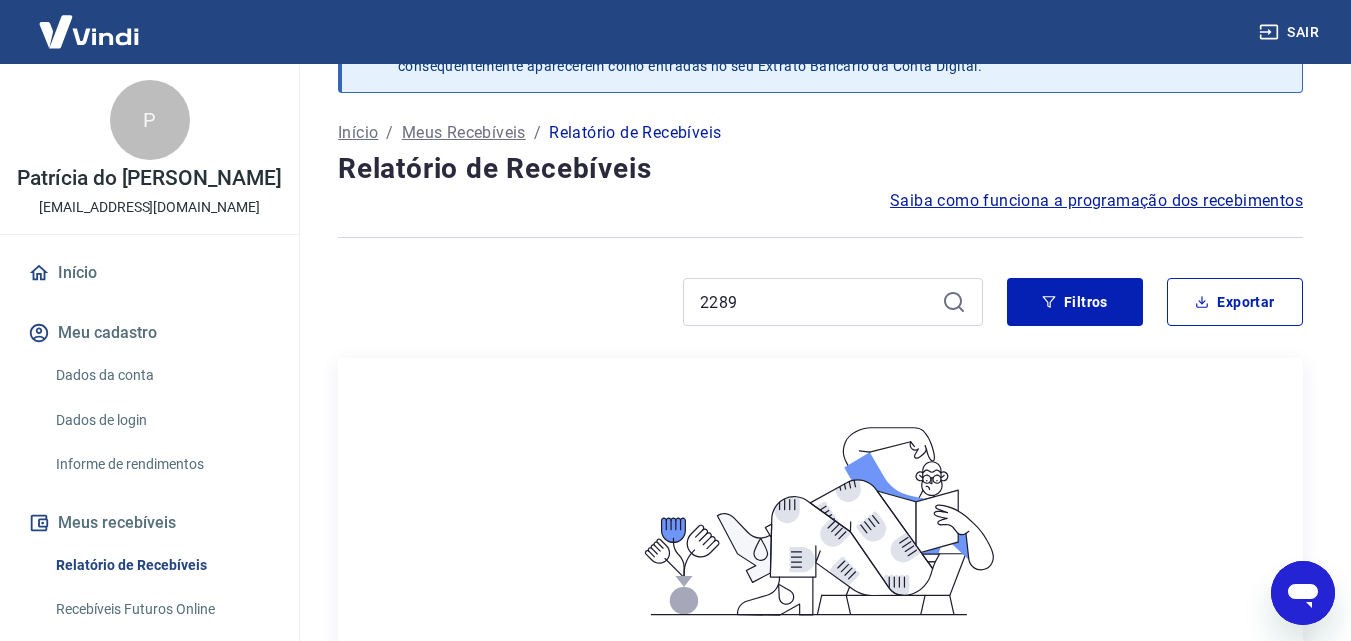 scroll, scrollTop: 95, scrollLeft: 0, axis: vertical 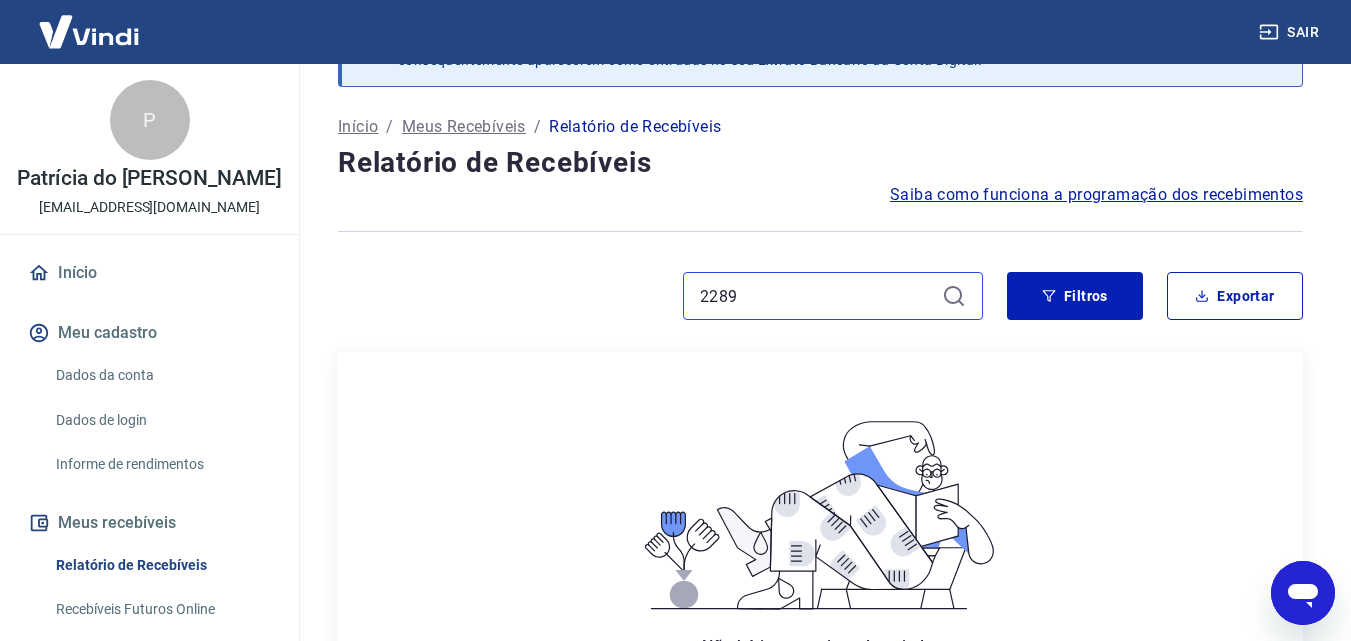 click on "2289" at bounding box center [817, 296] 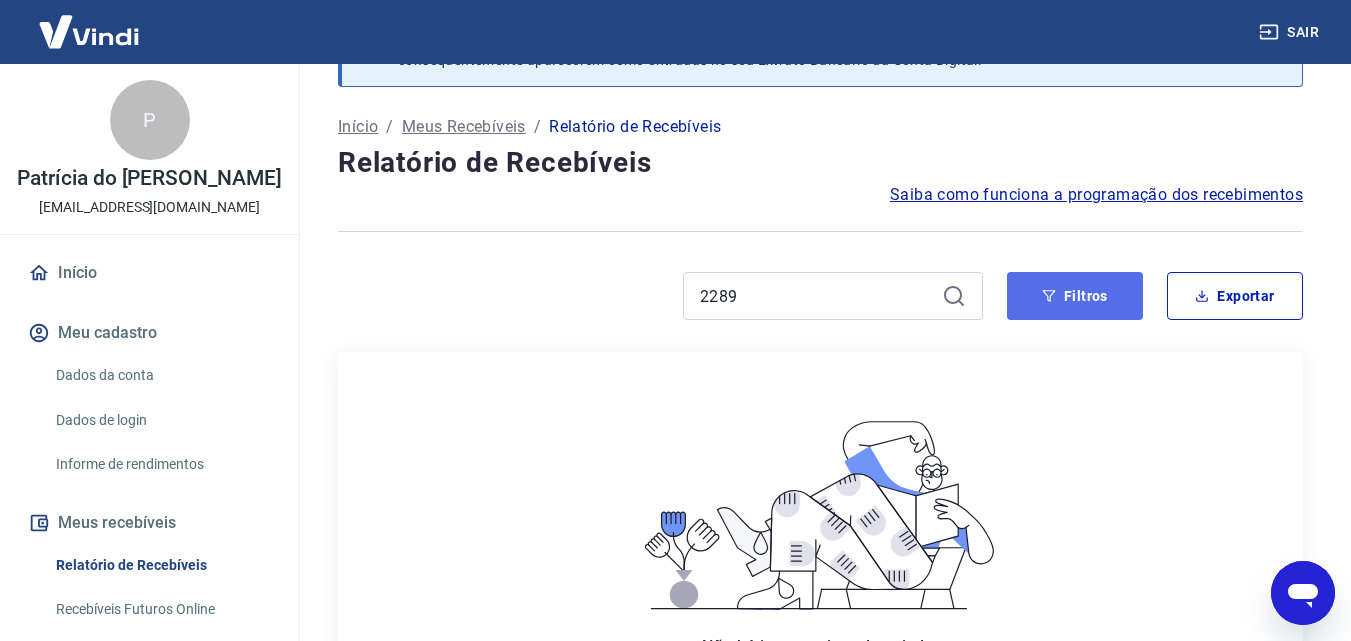 click on "Filtros" at bounding box center (1075, 296) 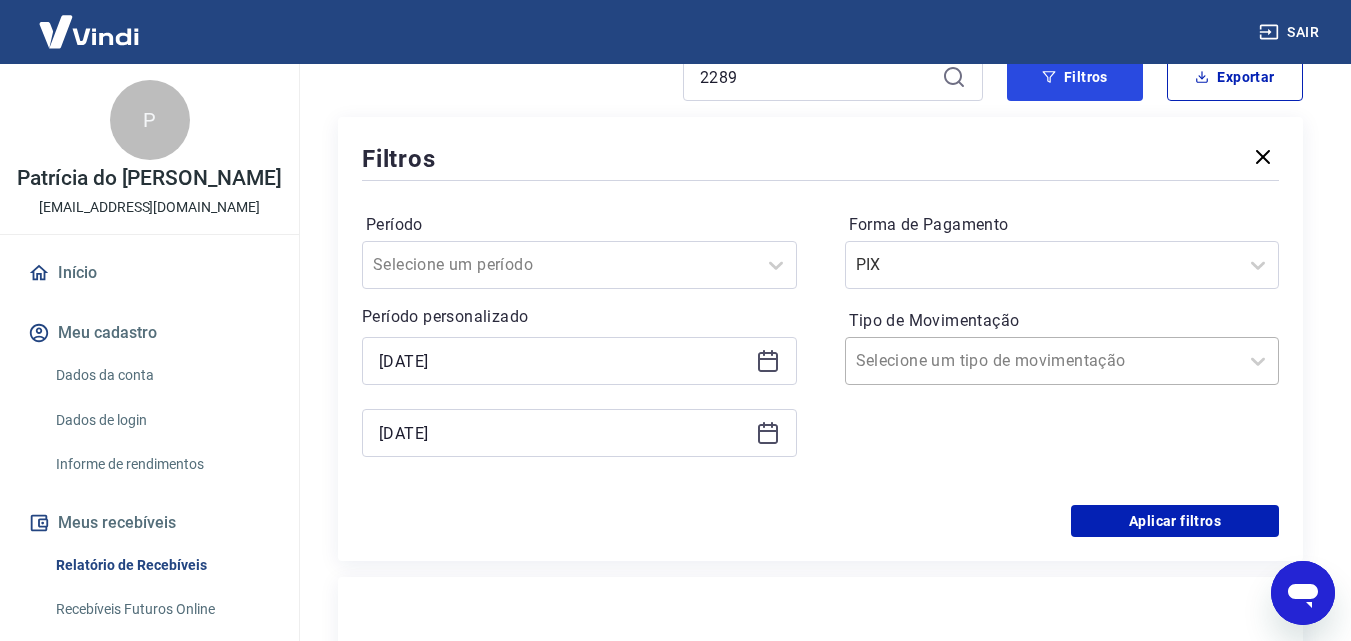 scroll, scrollTop: 329, scrollLeft: 0, axis: vertical 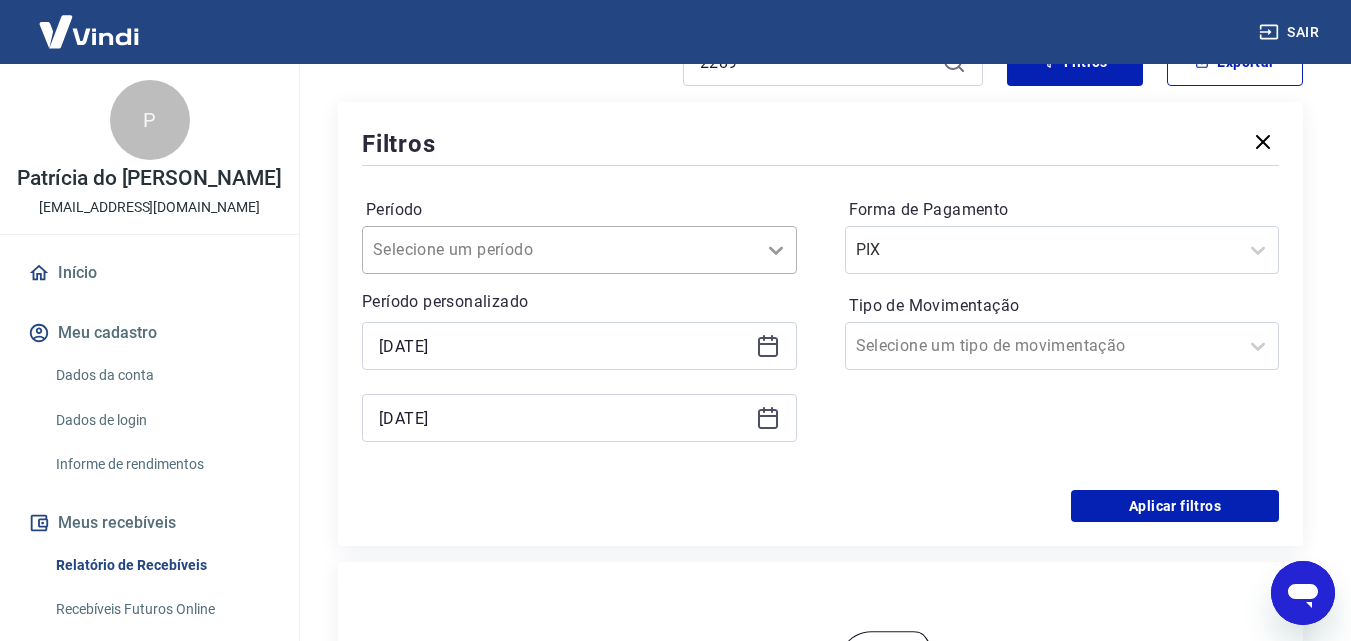 click 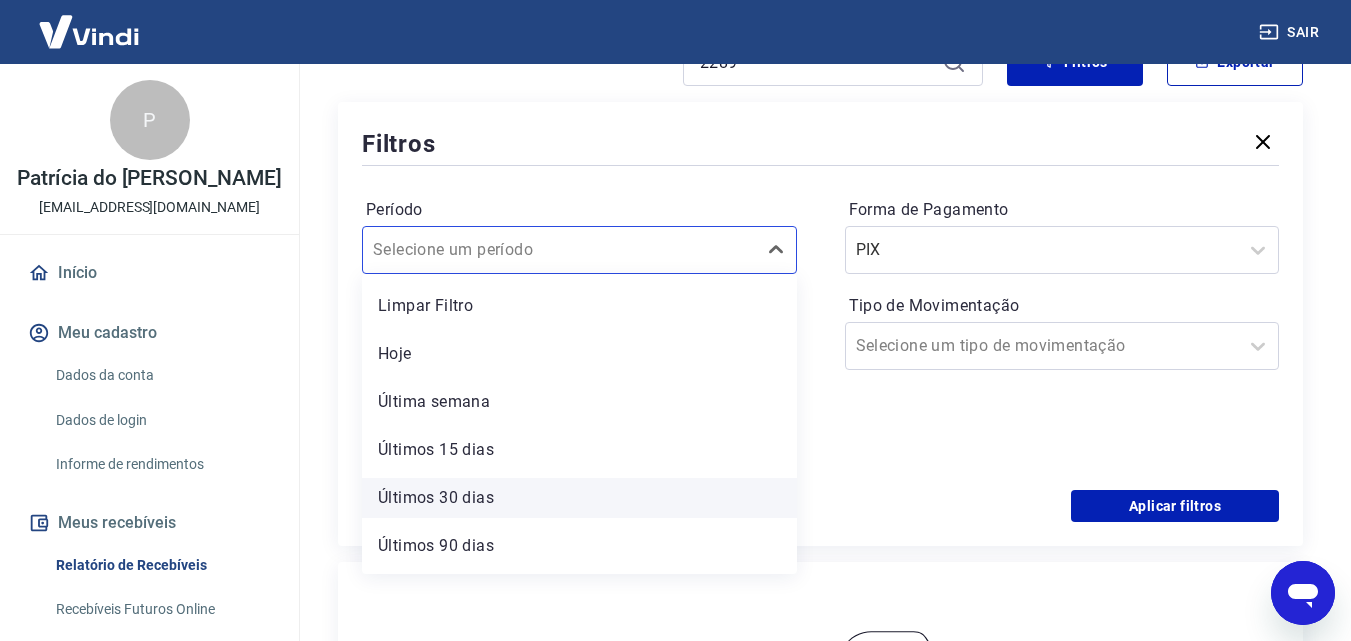 click on "Últimos 30 dias" at bounding box center (579, 498) 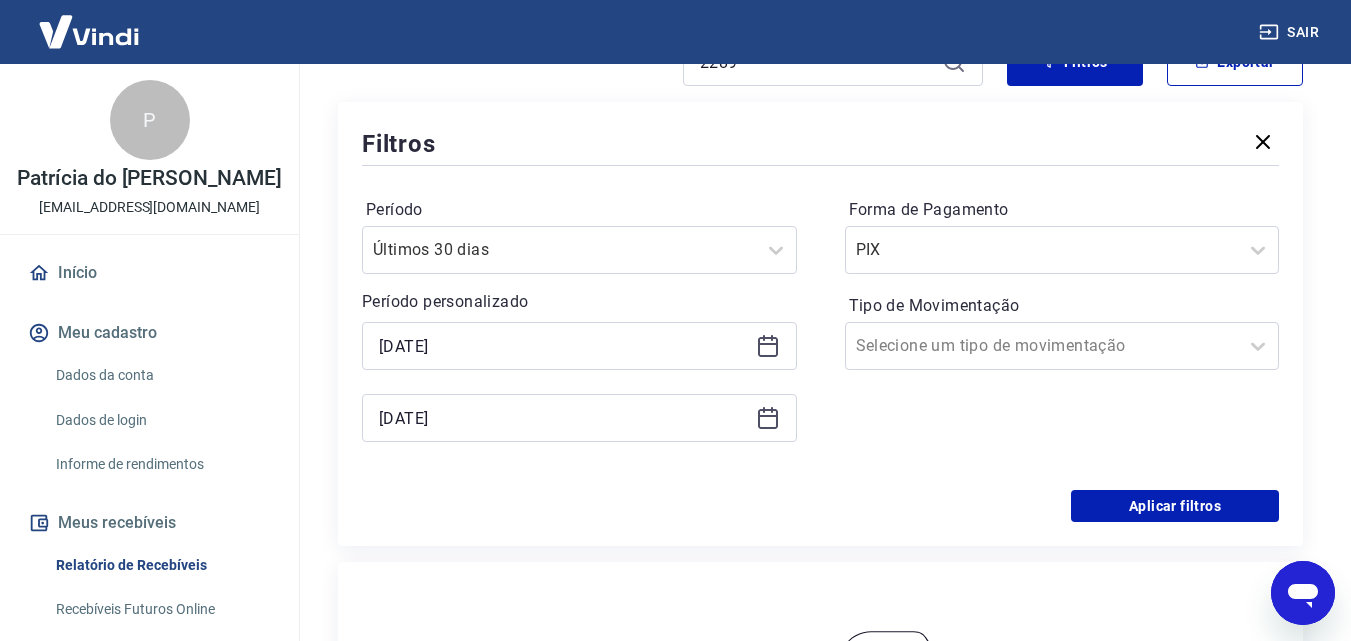 click 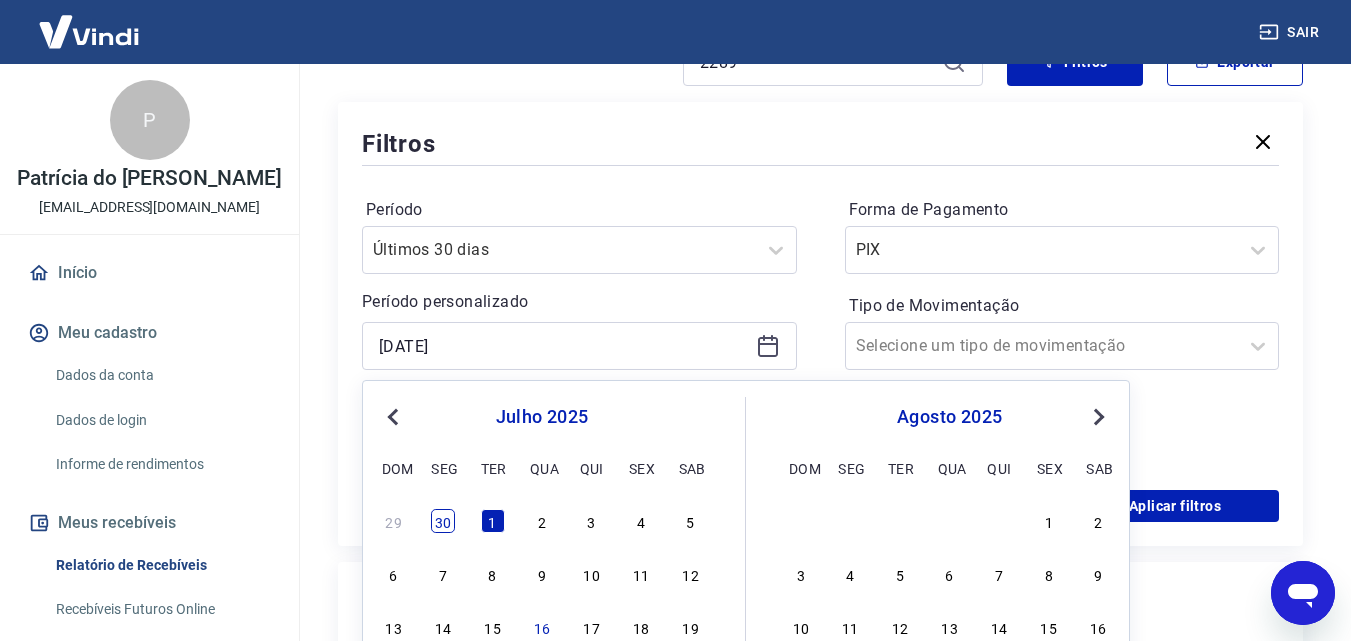 click on "30" at bounding box center (443, 521) 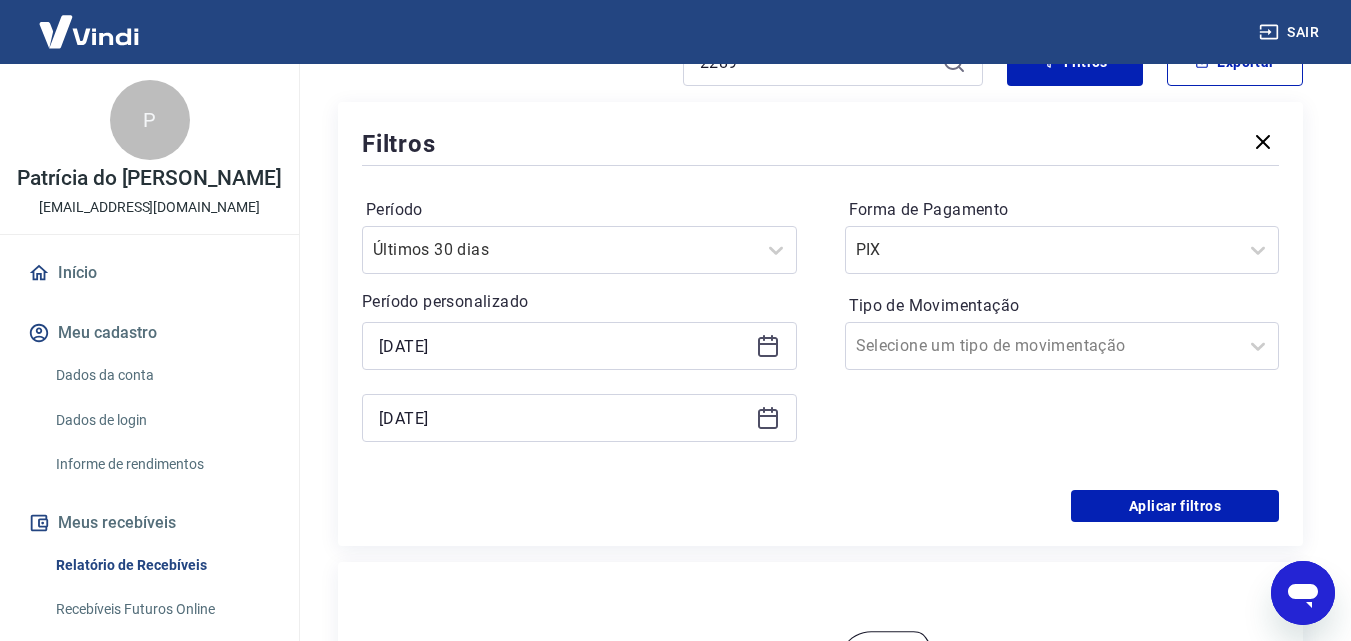 click 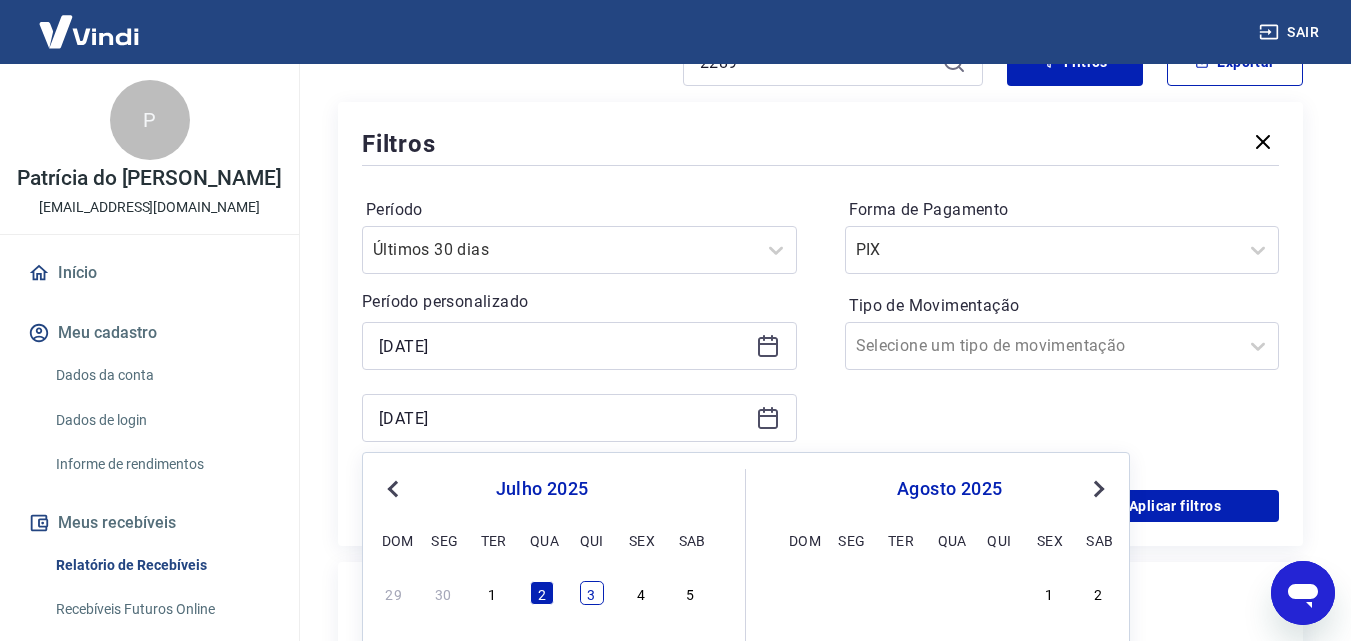click on "3" at bounding box center [592, 593] 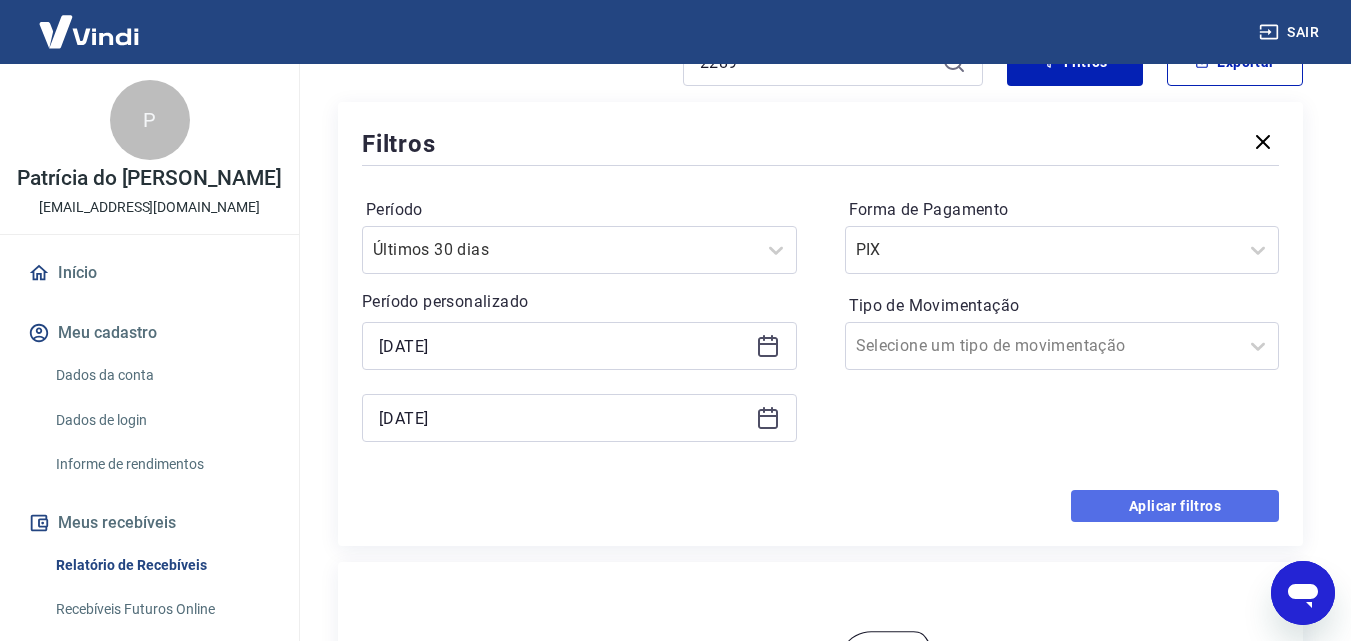 click on "Aplicar filtros" at bounding box center (1175, 506) 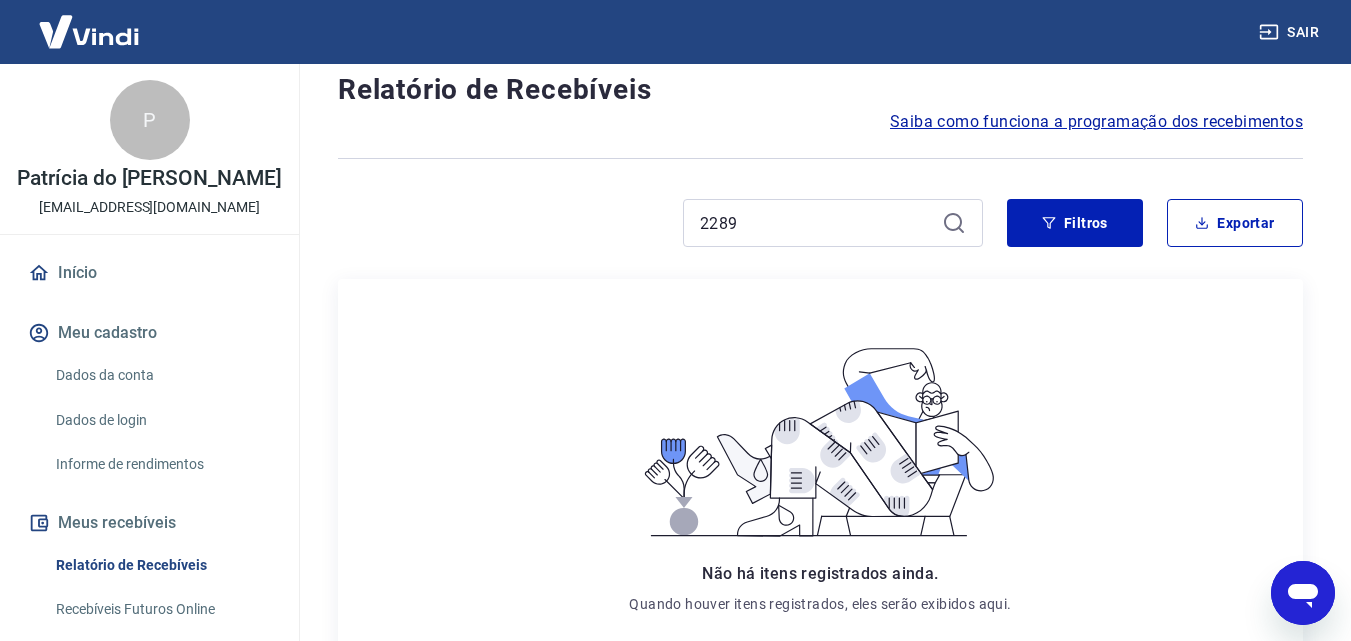 scroll, scrollTop: 129, scrollLeft: 0, axis: vertical 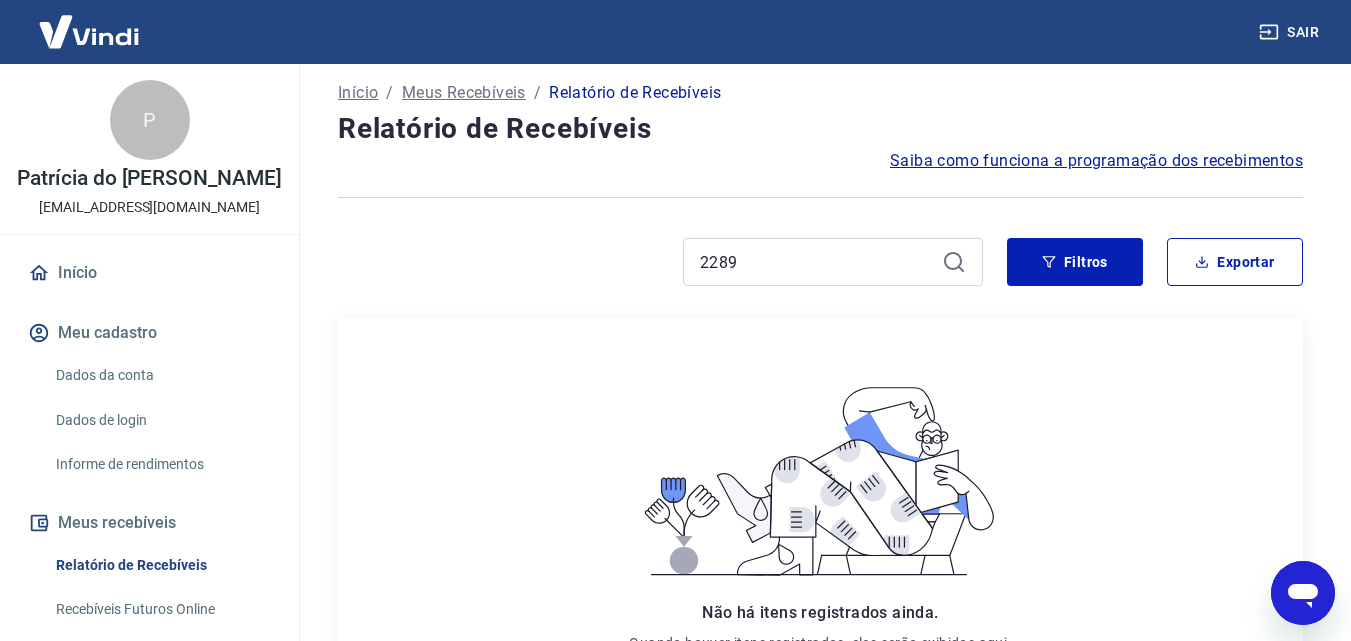 click 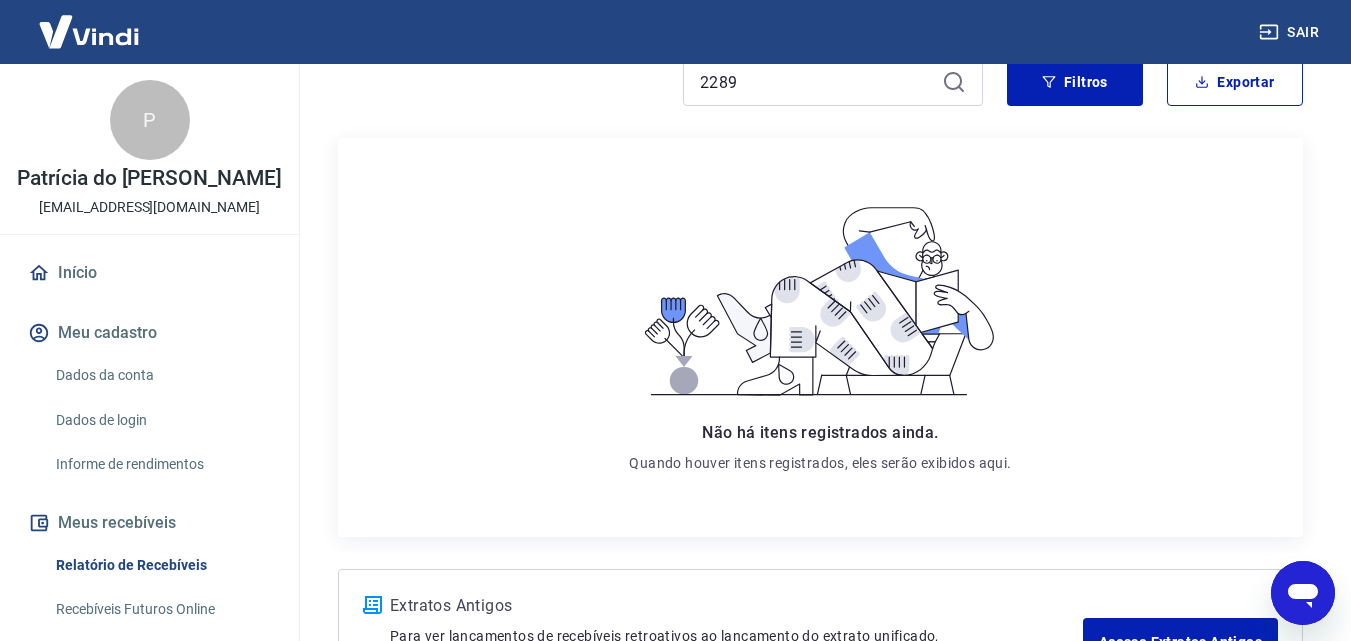scroll, scrollTop: 470, scrollLeft: 0, axis: vertical 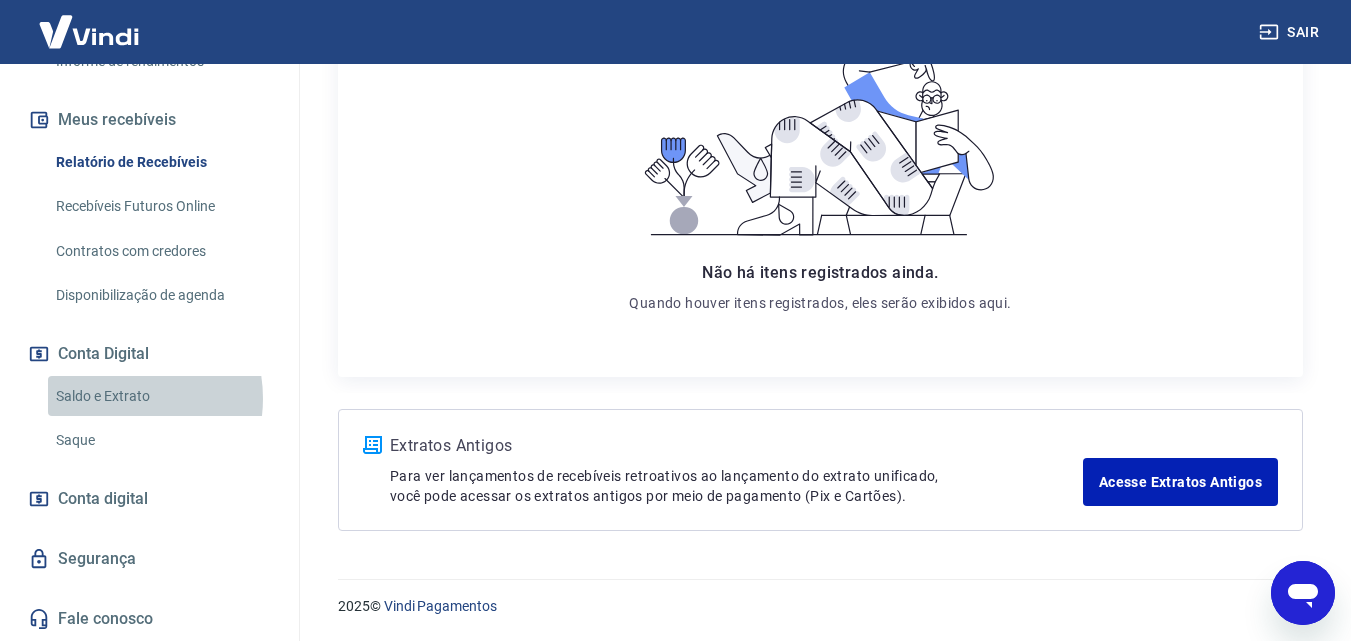 click on "Saldo e Extrato" at bounding box center [161, 396] 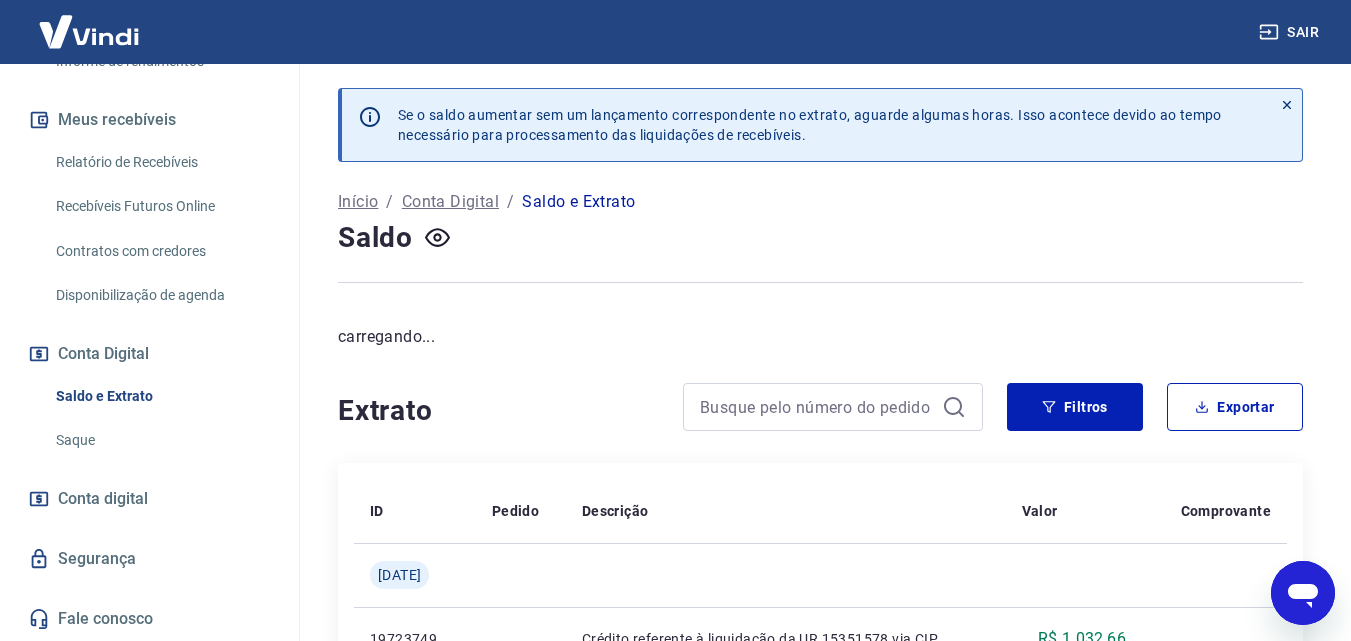 scroll, scrollTop: 233, scrollLeft: 0, axis: vertical 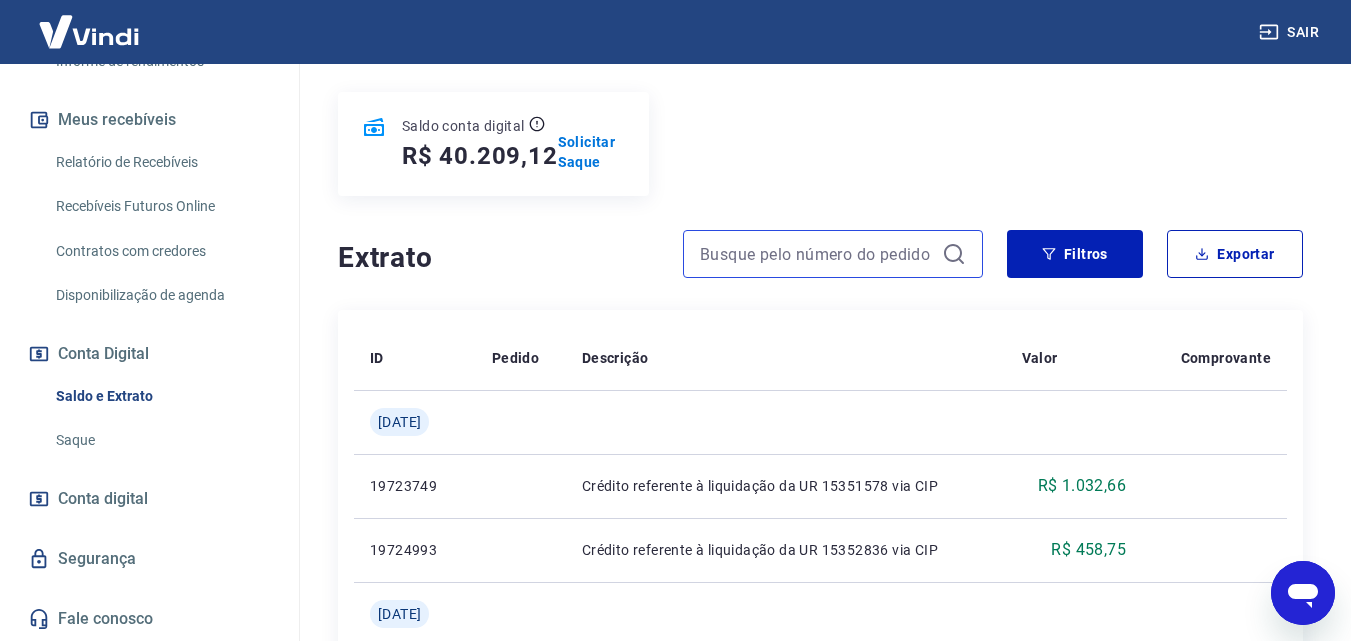click at bounding box center [817, 254] 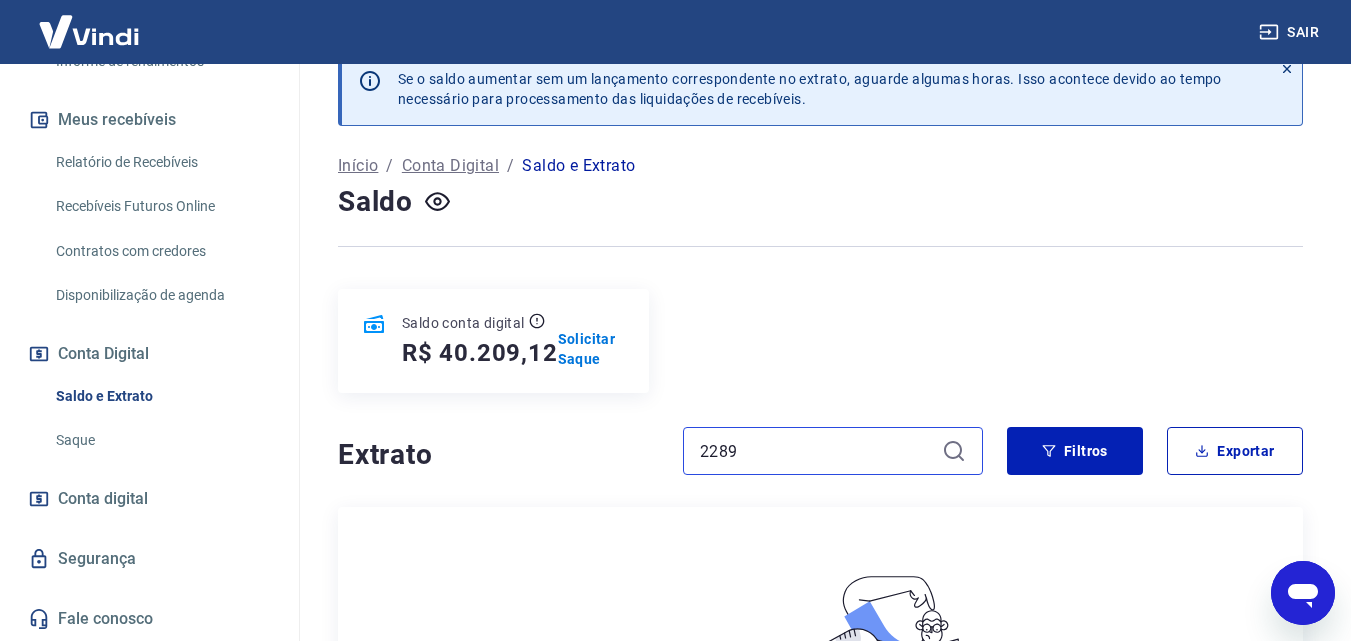 scroll, scrollTop: 233, scrollLeft: 0, axis: vertical 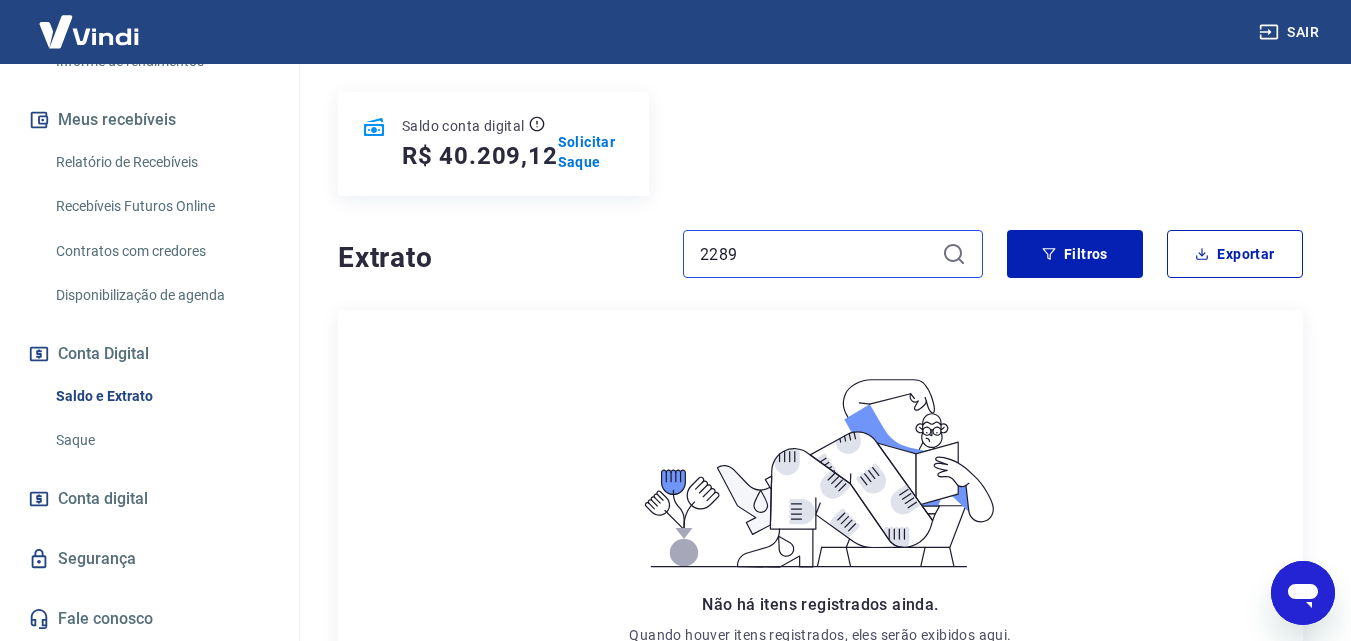 type on "2289" 